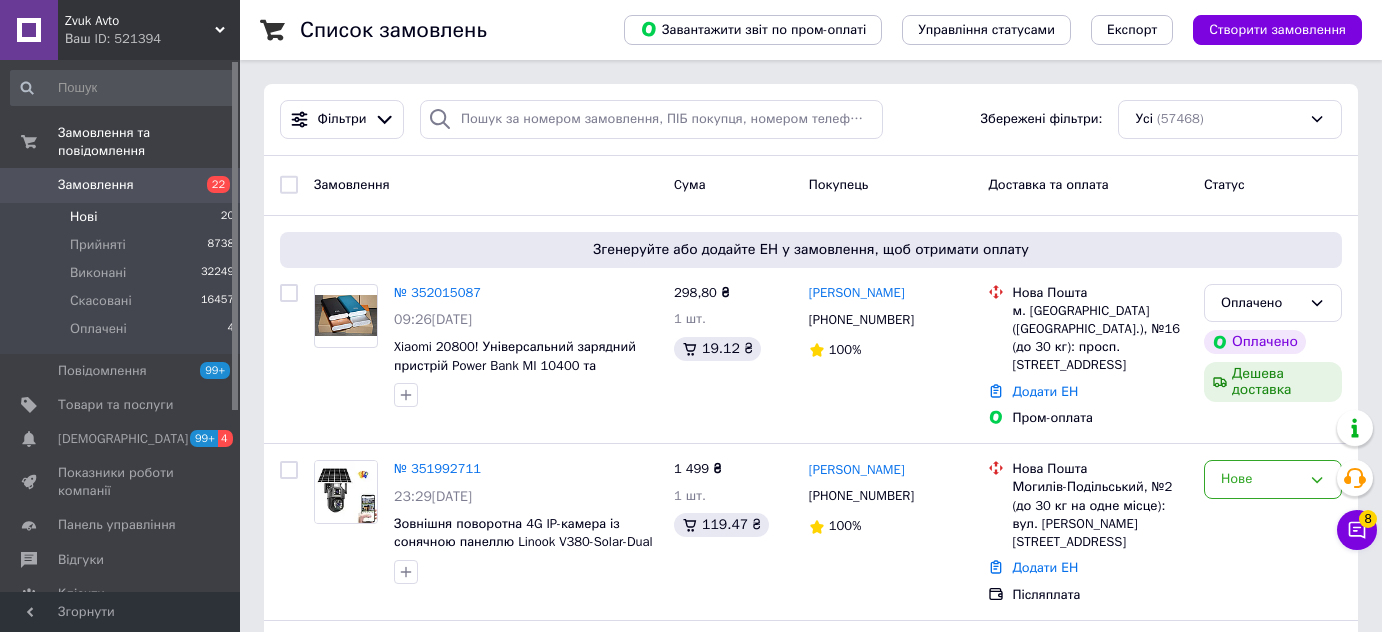 scroll, scrollTop: 0, scrollLeft: 0, axis: both 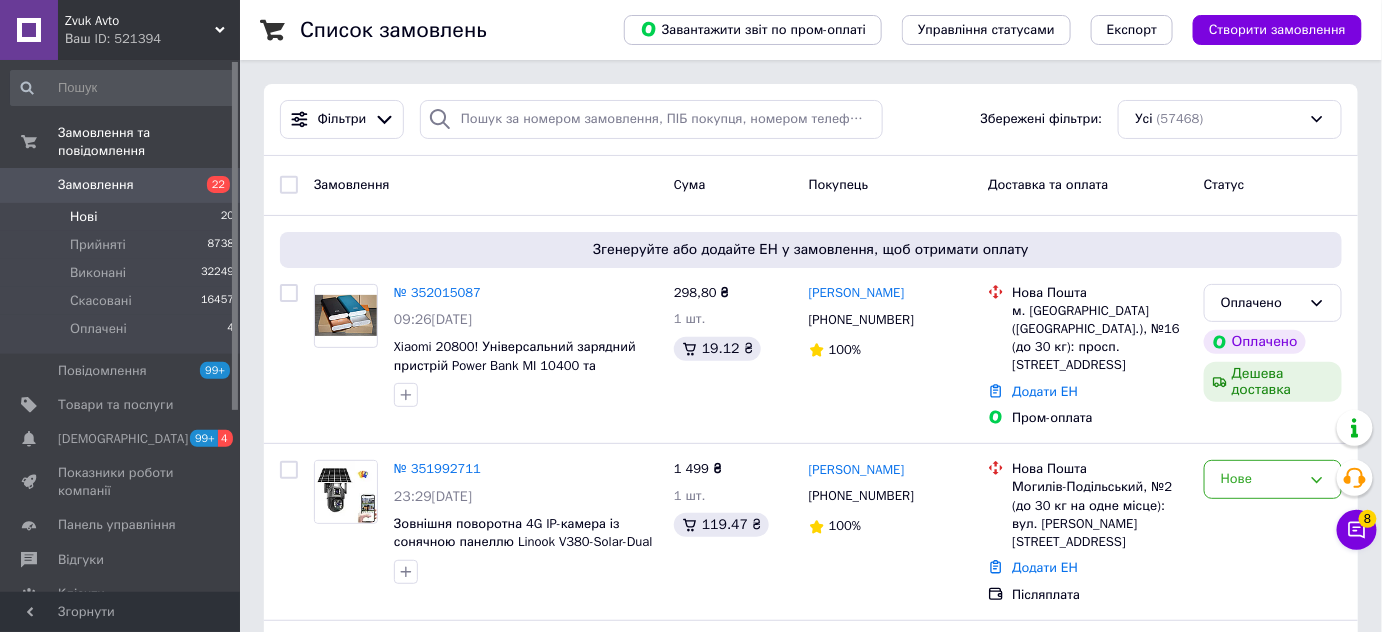 click on "Нові 20" at bounding box center (123, 217) 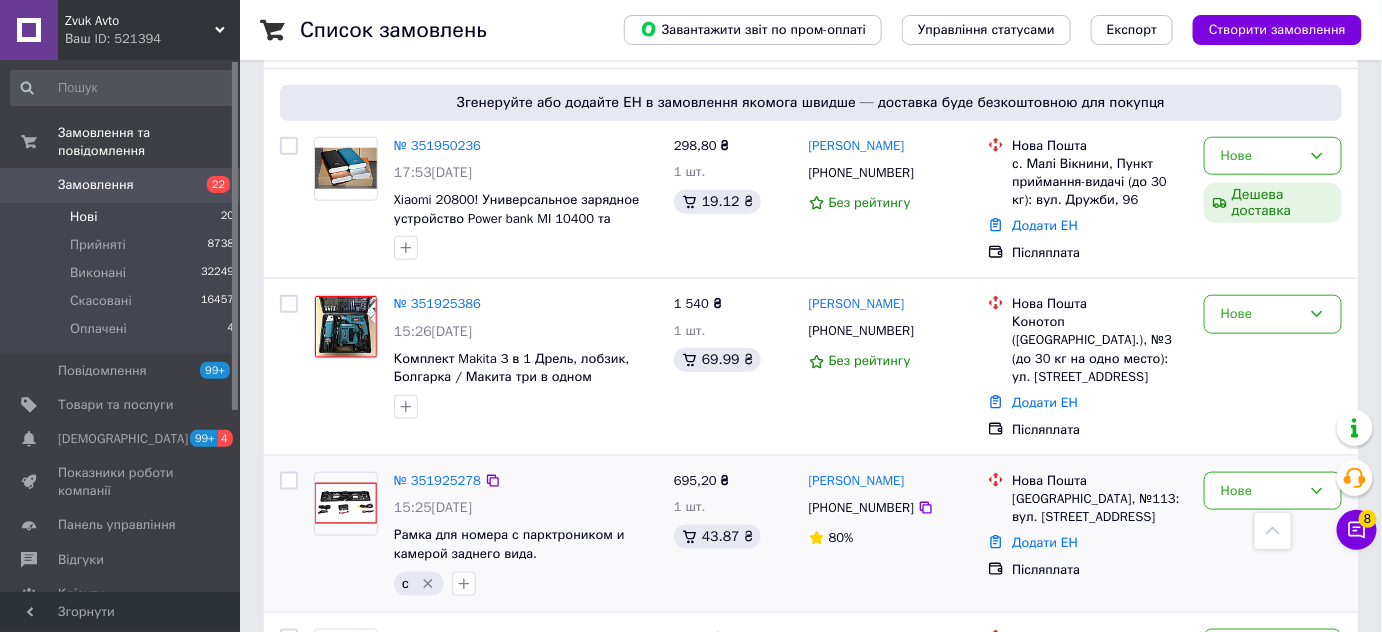 scroll, scrollTop: 650, scrollLeft: 0, axis: vertical 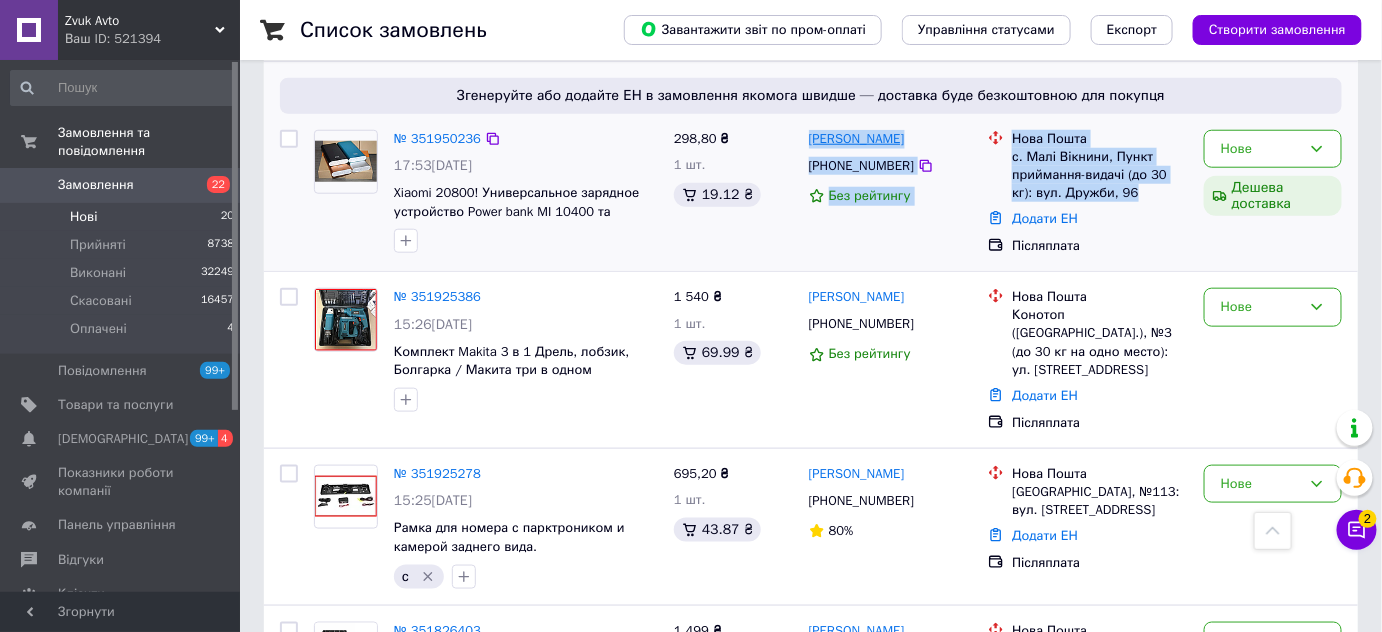 drag, startPoint x: 1093, startPoint y: 170, endPoint x: 809, endPoint y: 126, distance: 287.38824 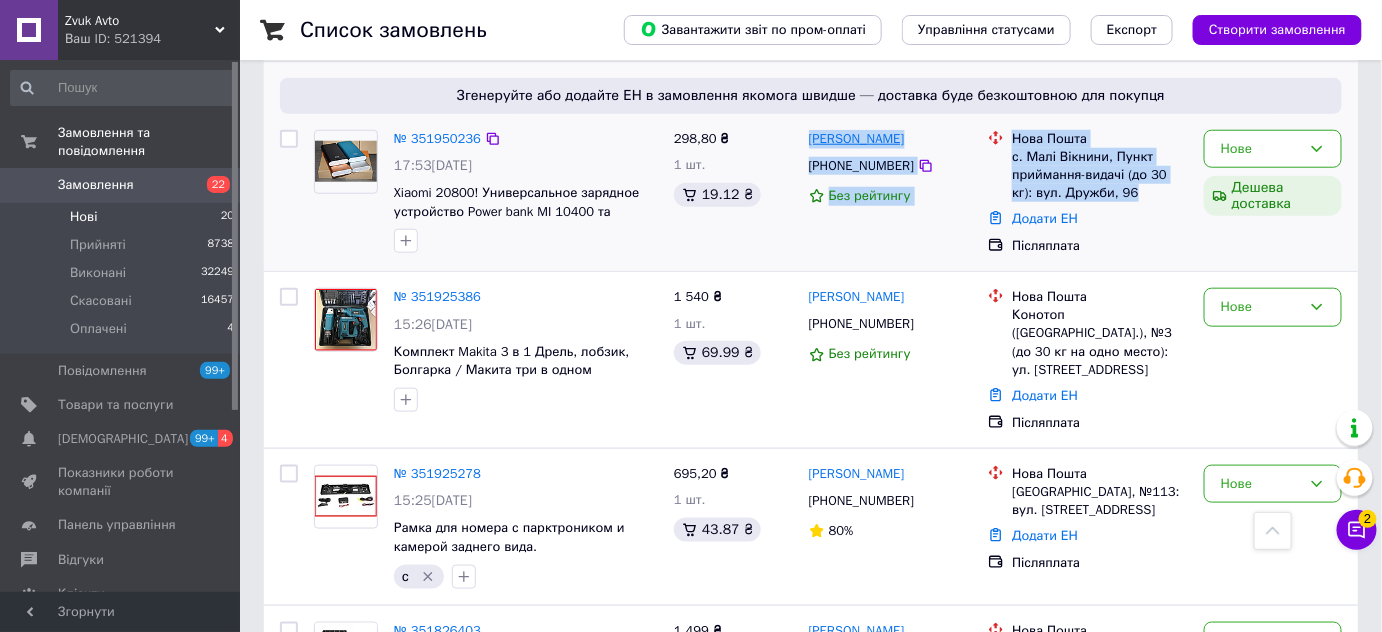 click on "№ 351950236 17:53, 09.07.2025 Xiaomi 20800! Универсальное зарядное устройство Power bank MI 10400 та 20800mAh 298,80 ₴ 1 шт. 19.12 ₴ Ірина Плескун +380961432119 Без рейтингу Нова Пошта с. Малі Вікнини, Пункт приймання-видачі (до 30 кг): вул. Дружби, 96 Додати ЕН Післяплата Нове Дешева доставка" at bounding box center [811, 193] 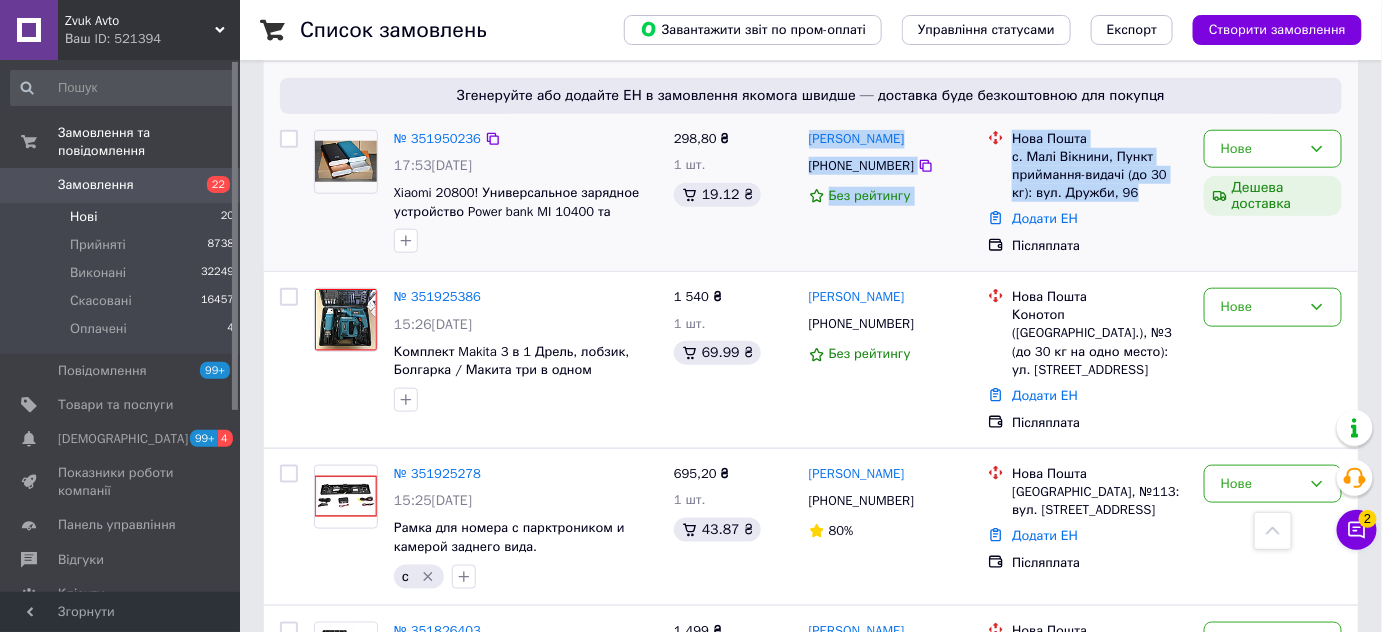 copy on "Ірина Плескун +380961432119 Без рейтингу Нова Пошта с. Малі Вікнини, Пункт приймання-видачі (до 30 кг): вул. Дружби, 96" 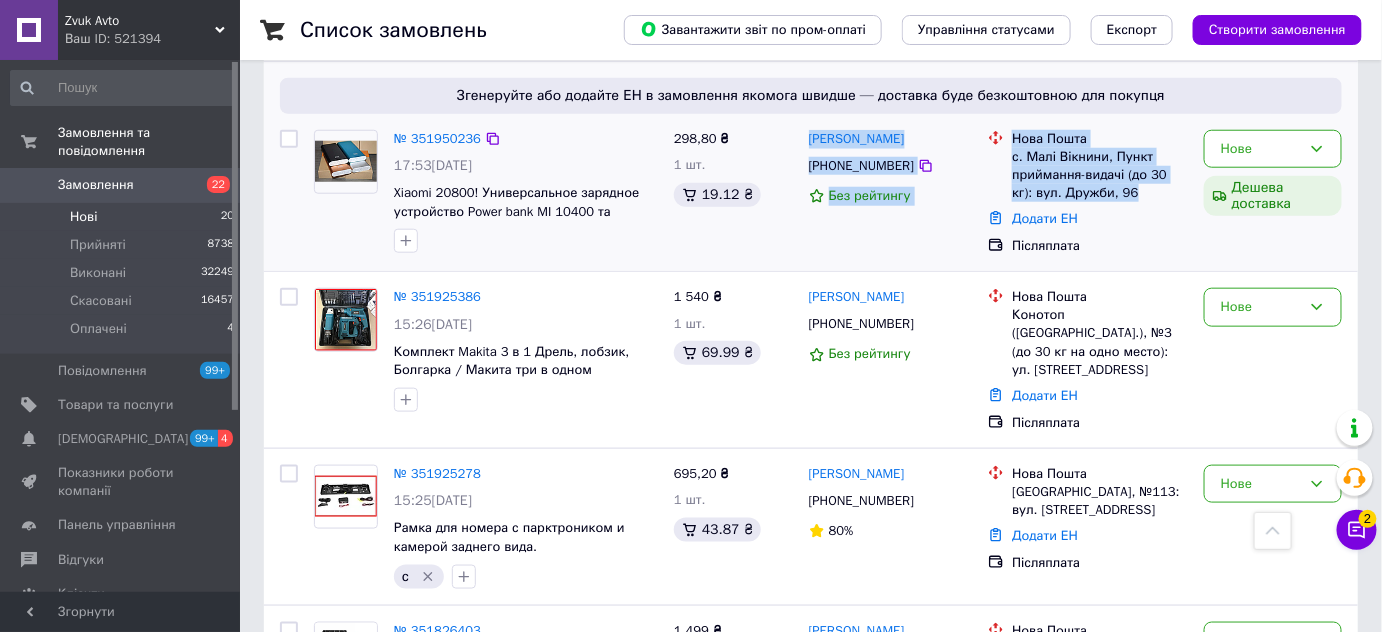 copy on "Ірина Плескун +380961432119 Без рейтингу Нова Пошта с. Малі Вікнини, Пункт приймання-видачі (до 30 кг): вул. Дружби, 96" 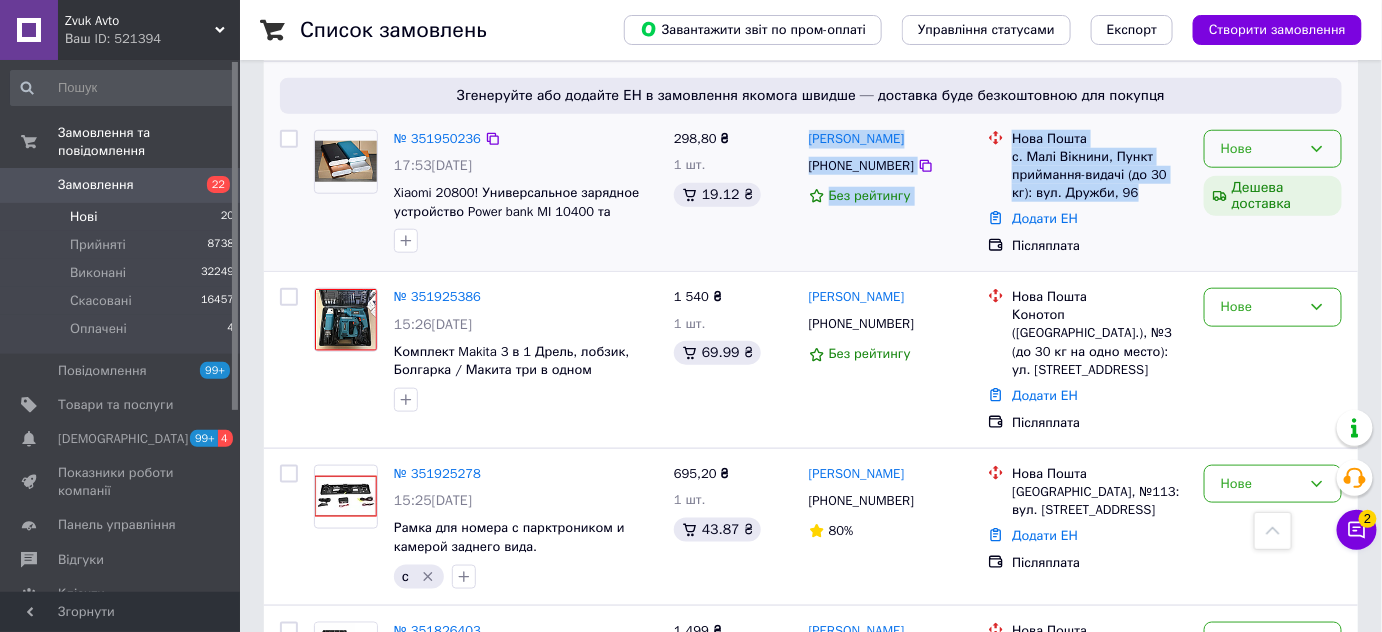 click on "Нове" at bounding box center (1261, 149) 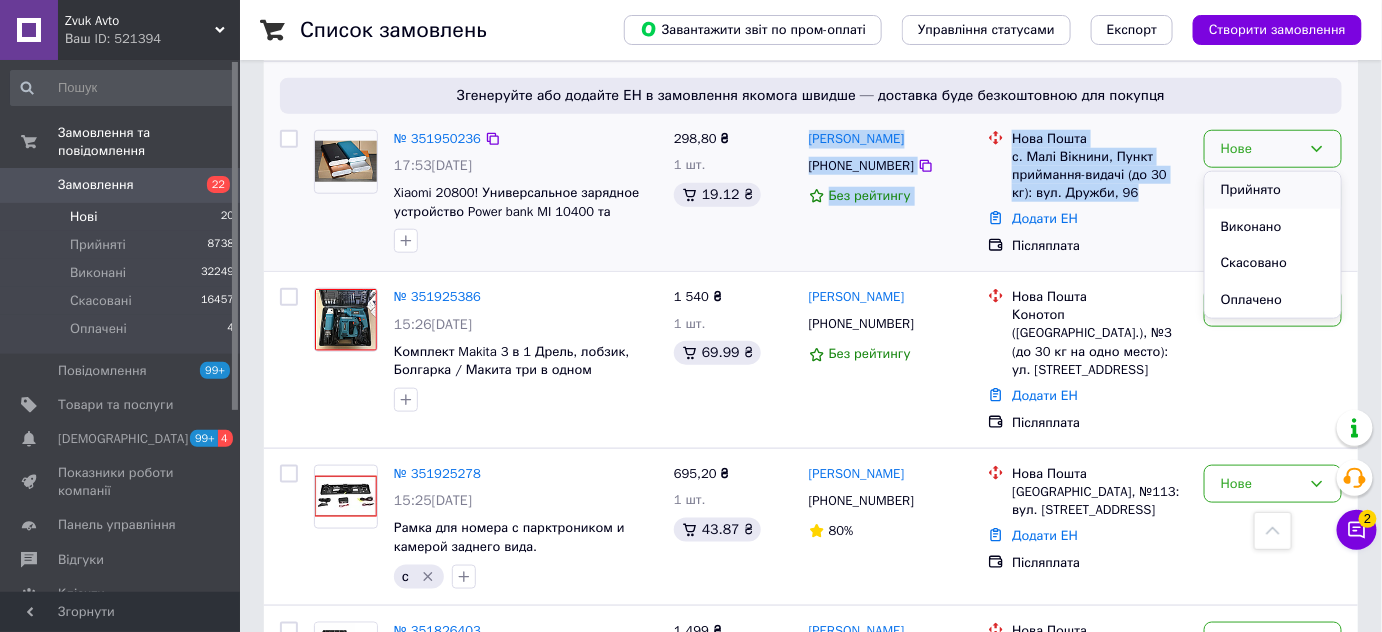 click on "Прийнято" at bounding box center [1273, 190] 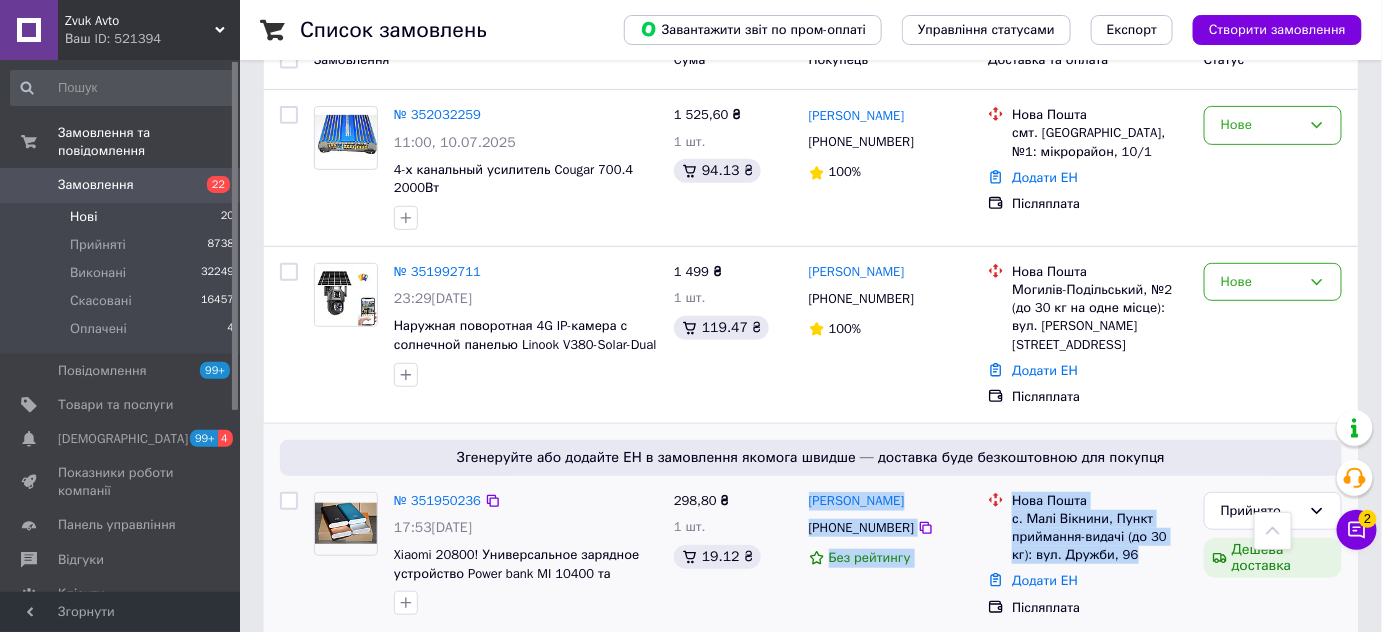 scroll, scrollTop: 195, scrollLeft: 0, axis: vertical 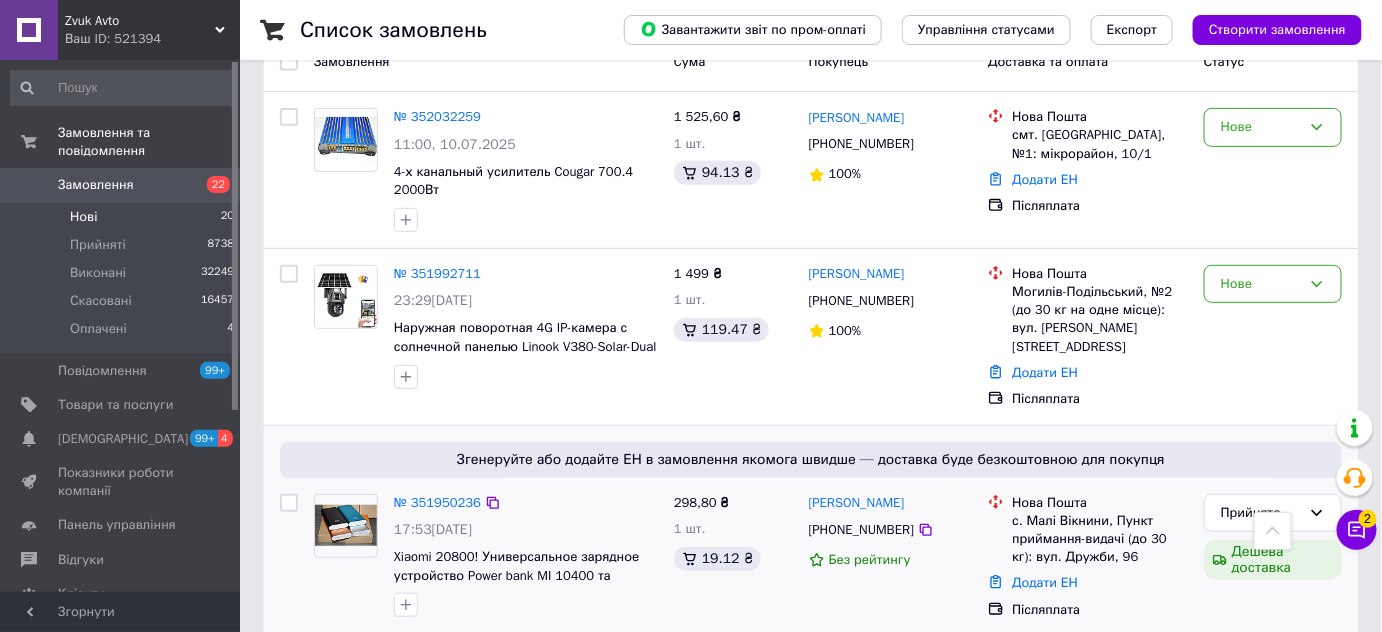 click on "Згенеруйте або додайте ЕН в замовлення якомога швидше — доставка буде безкоштовною для покупця № 351950236 17:53, 09.07.2025 Xiaomi 20800! Универсальное зарядное устройство Power bank MI 10400 та 20800mAh 298,80 ₴ 1 шт. 19.12 ₴ Ірина Плескун +380961432119 Без рейтингу Нова Пошта с. Малі Вікнини, Пункт приймання-видачі (до 30 кг): вул. Дружби, 96 Додати ЕН Післяплата Прийнято Дешева доставка" at bounding box center [811, 531] 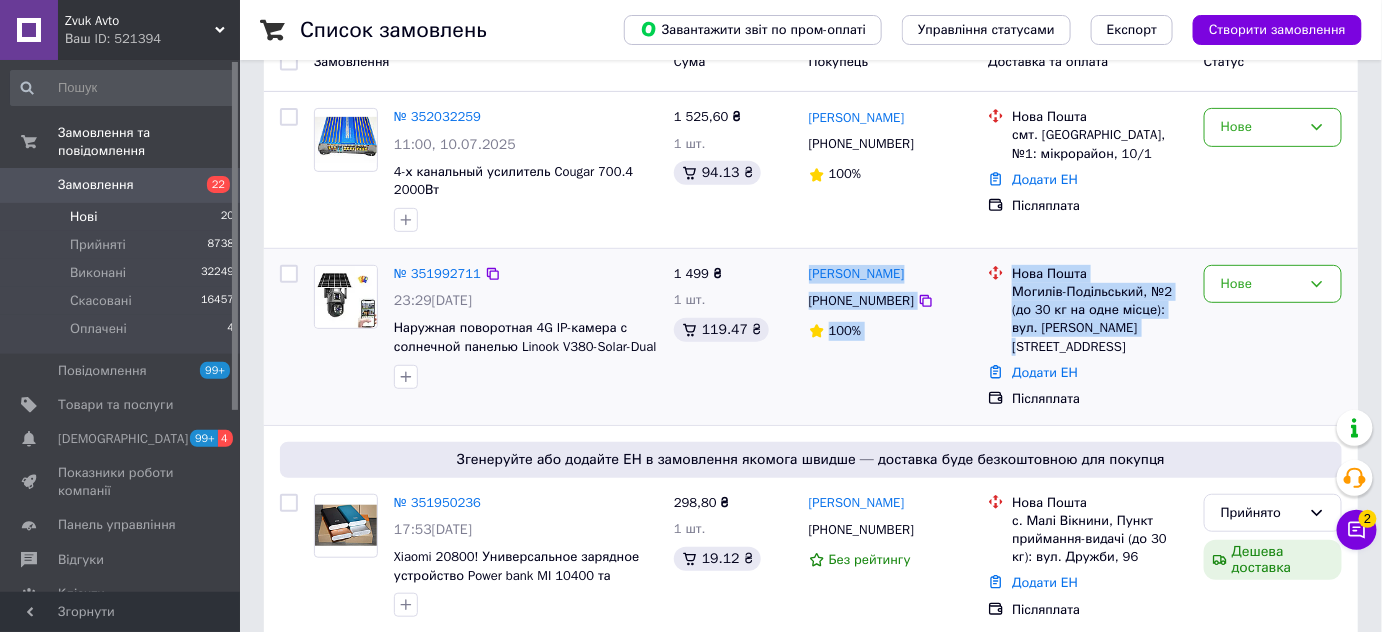 drag, startPoint x: 1128, startPoint y: 334, endPoint x: 803, endPoint y: 276, distance: 330.13483 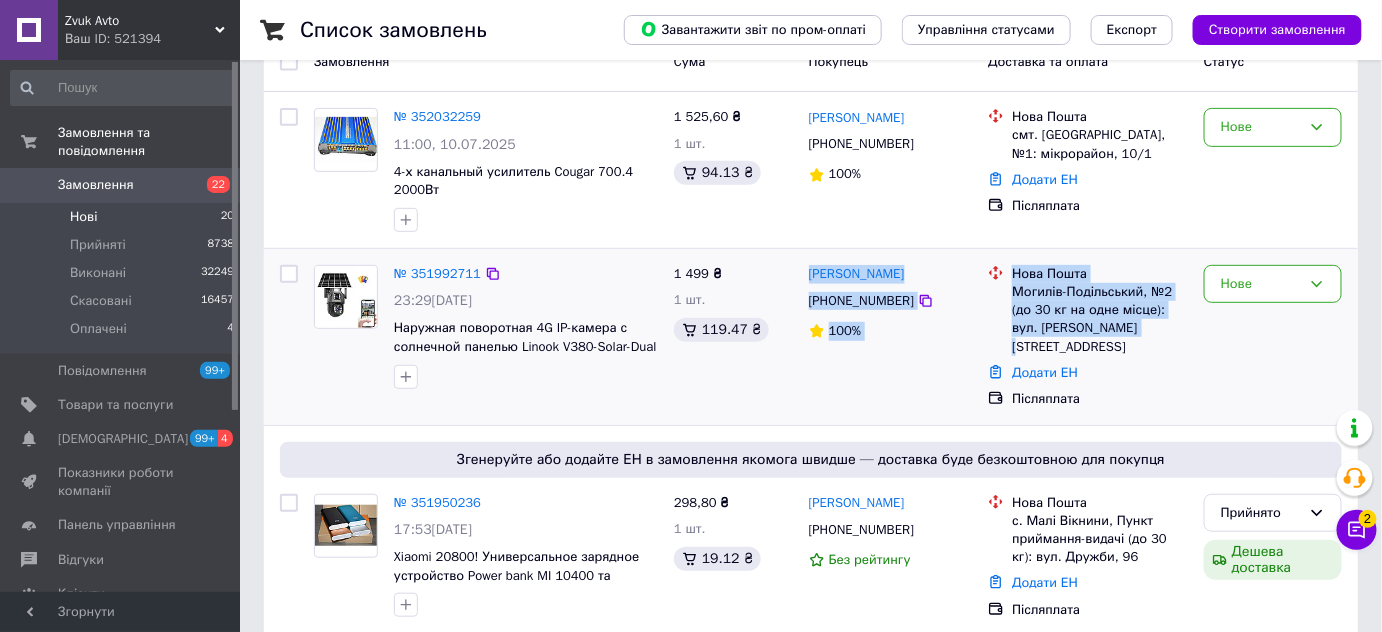 click on "№ 351992711 23:29, 09.07.2025 Наружная поворотная 4G IP-камера с солнечной панелью Linook V380-Solar-Dual lens 8MP. V380Pro 1 499 ₴ 1 шт. 119.47 ₴ Ігор Ковальчук +380974722854 100% Нова Пошта Могилів-Подільський, №2 (до 30 кг на одне місце): вул. Покровська, 22 Додати ЕН Післяплата Нове" at bounding box center [811, 337] 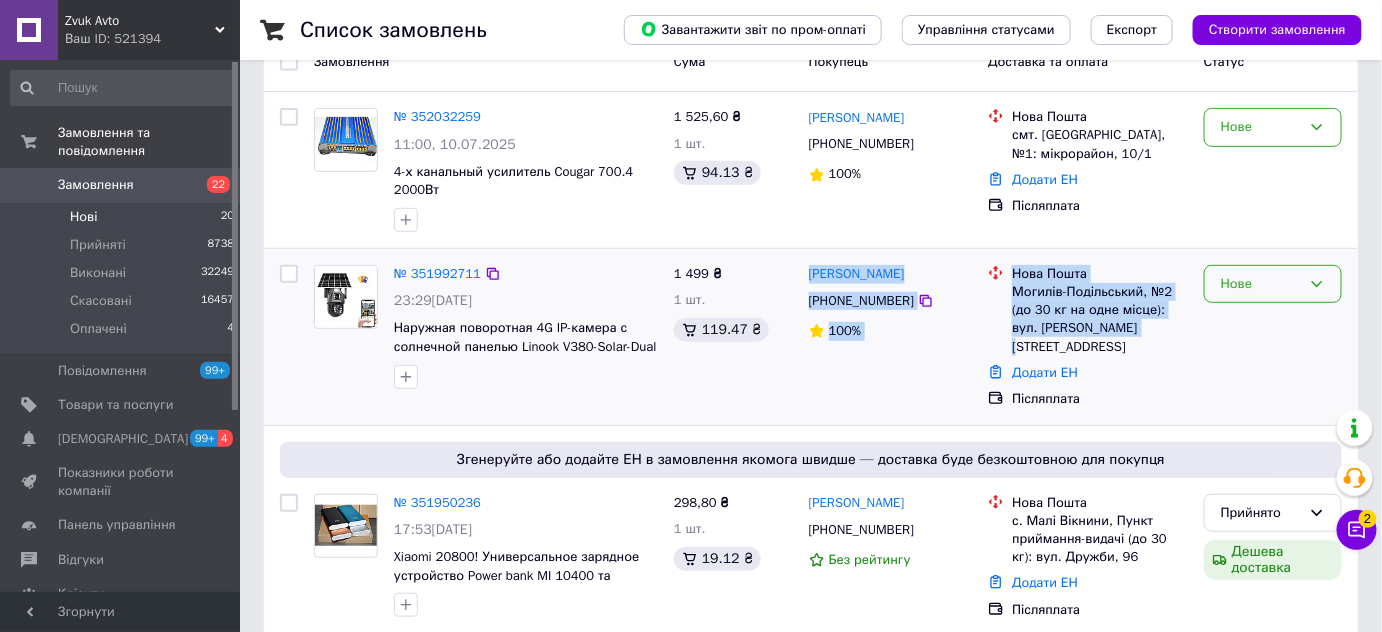 click on "Нове" at bounding box center [1261, 284] 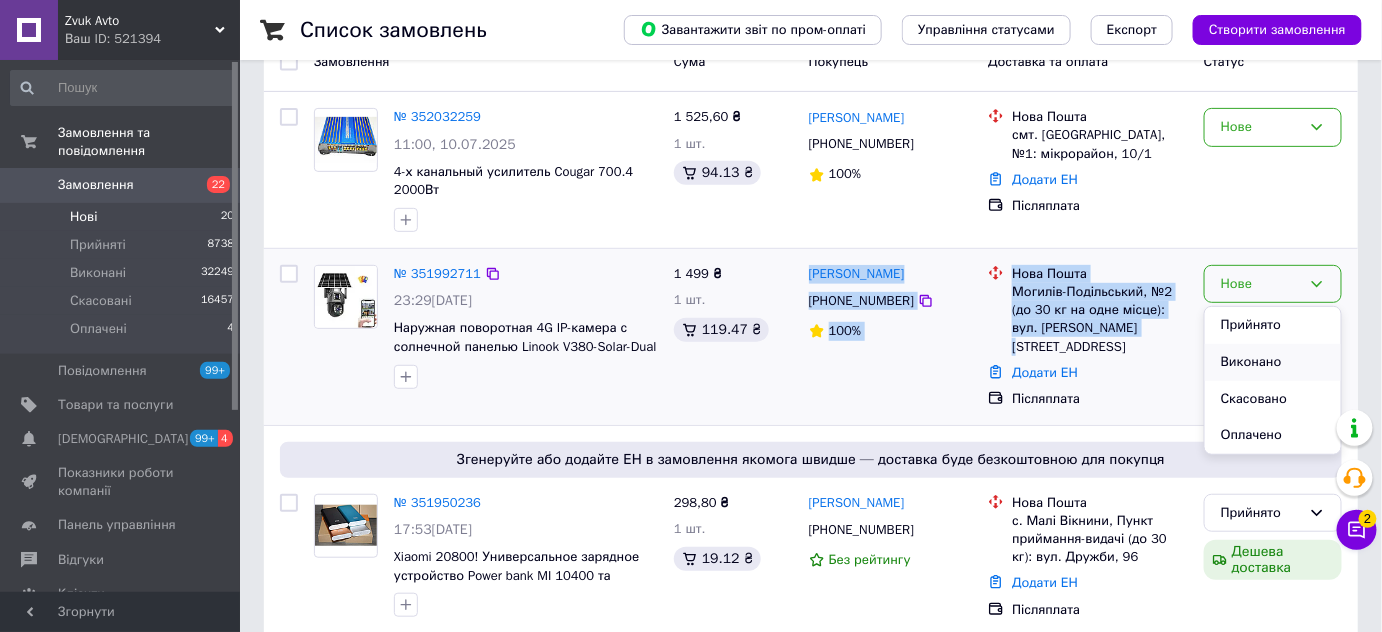 click on "Виконано" at bounding box center (1273, 362) 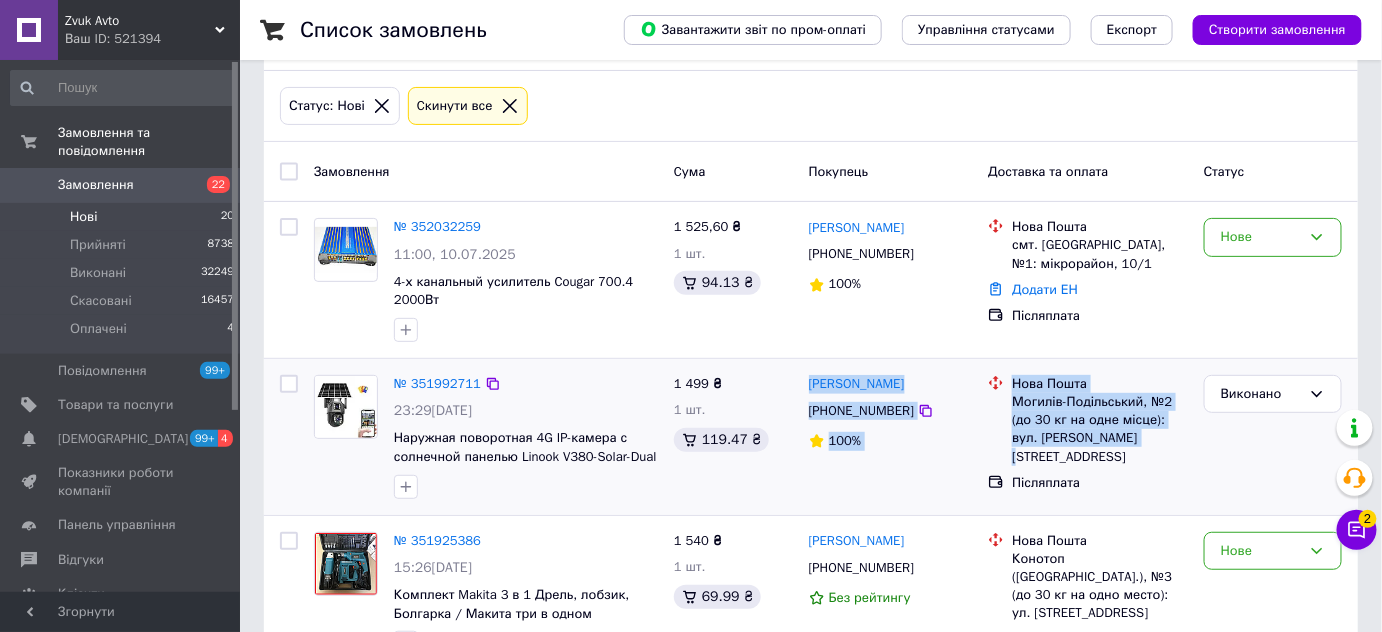 scroll, scrollTop: 195, scrollLeft: 0, axis: vertical 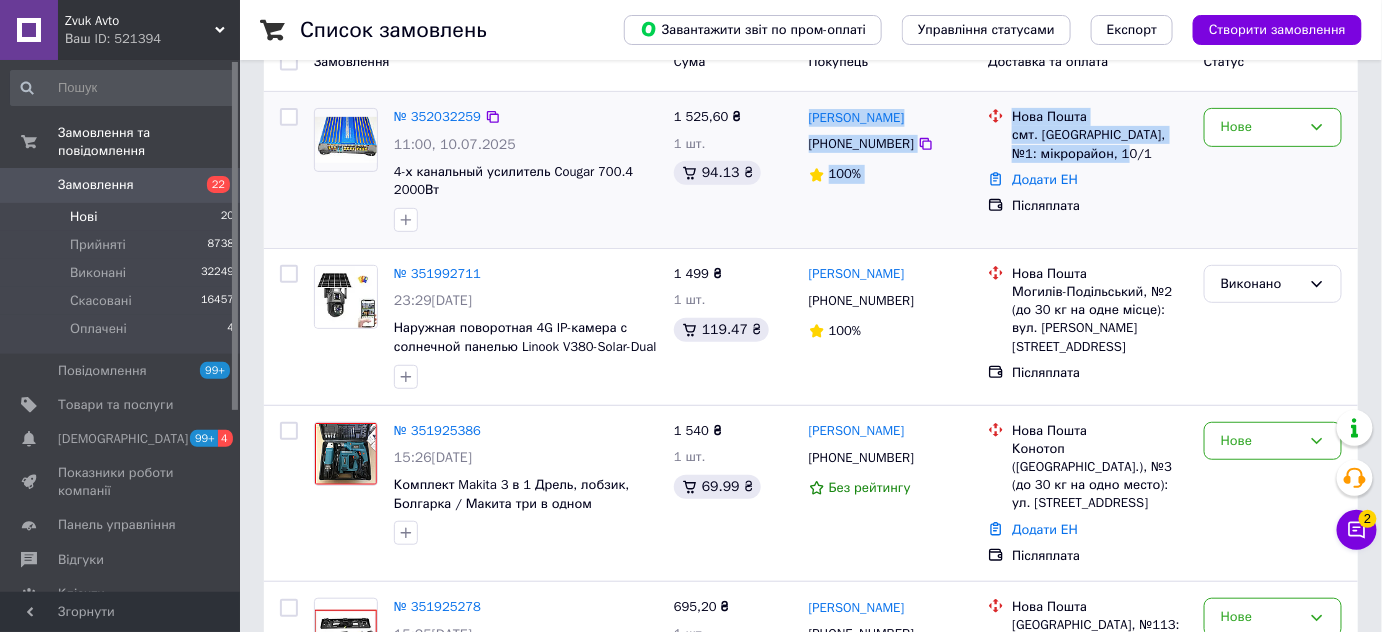 drag, startPoint x: 1112, startPoint y: 157, endPoint x: 806, endPoint y: 123, distance: 307.8831 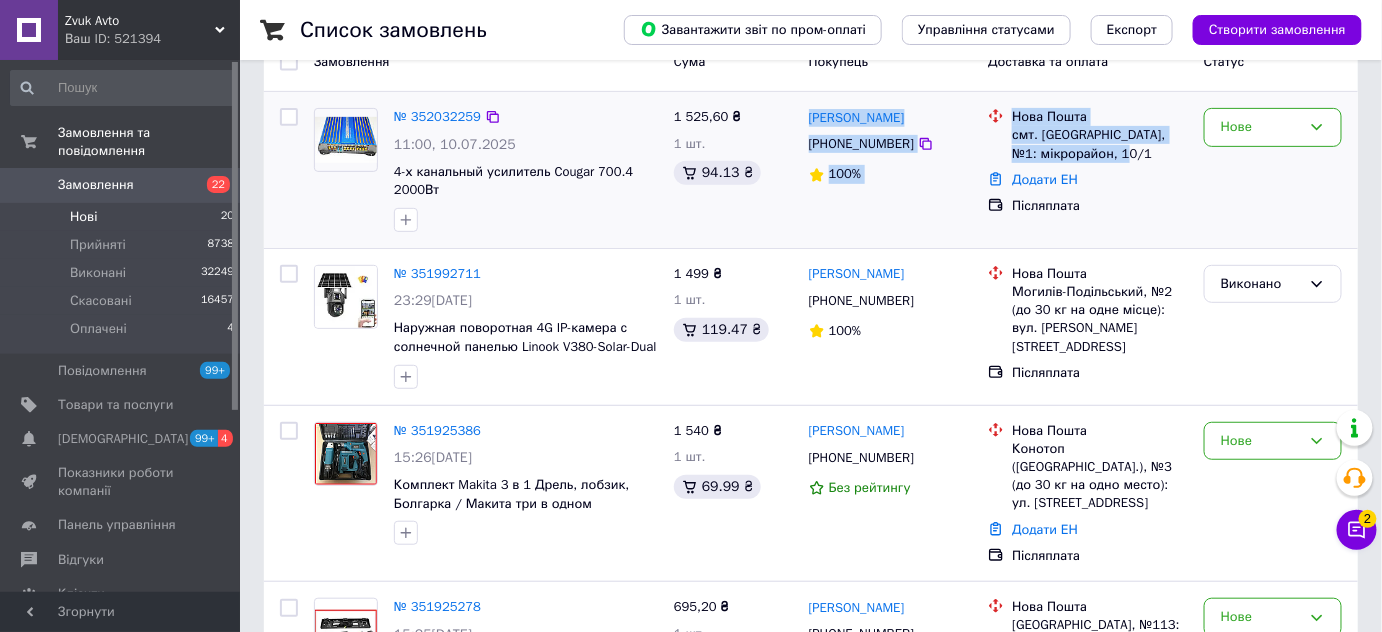 click on "№ 352032259 11:00, 10.07.2025 4-х канальный усилитель Cougar 700.4 2000Вт 1 525,60 ₴ 1 шт. 94.13 ₴ Олександр Заруба +380979038884 100% Нова Пошта смт. Краснопавлівка, №1: мікрорайон, 10/1 Додати ЕН Післяплата Нове" at bounding box center (811, 170) 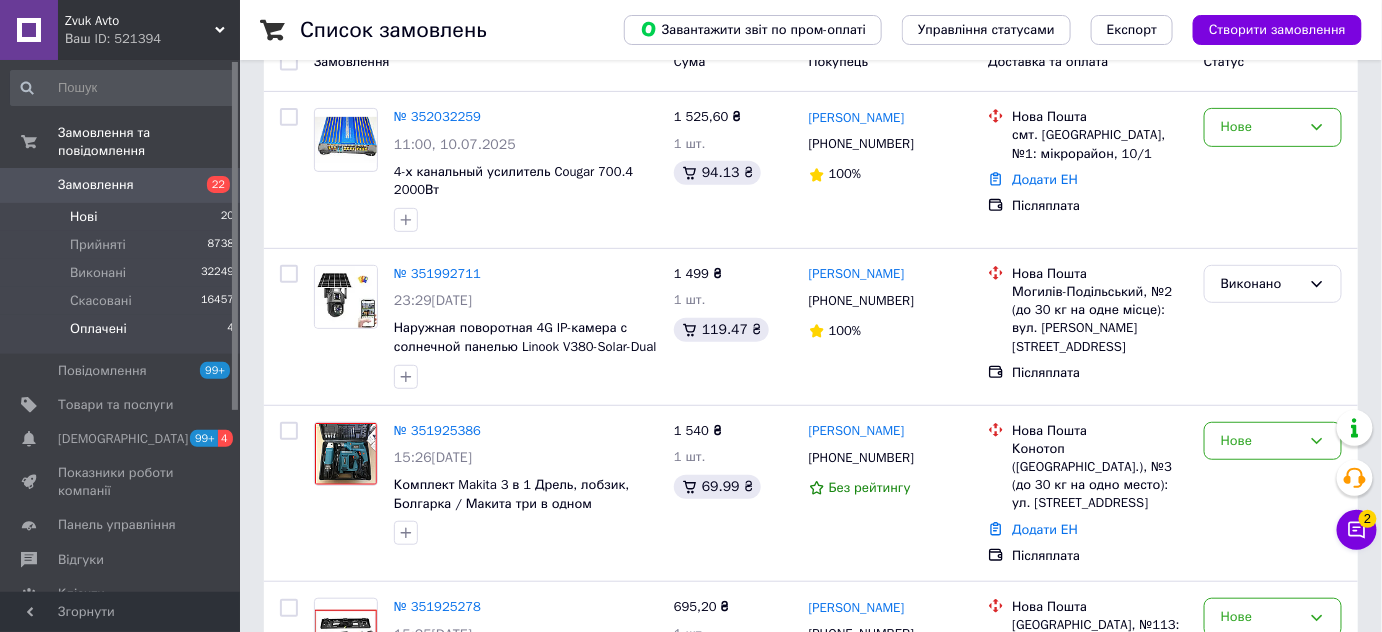 click on "Оплачені 4" at bounding box center [123, 334] 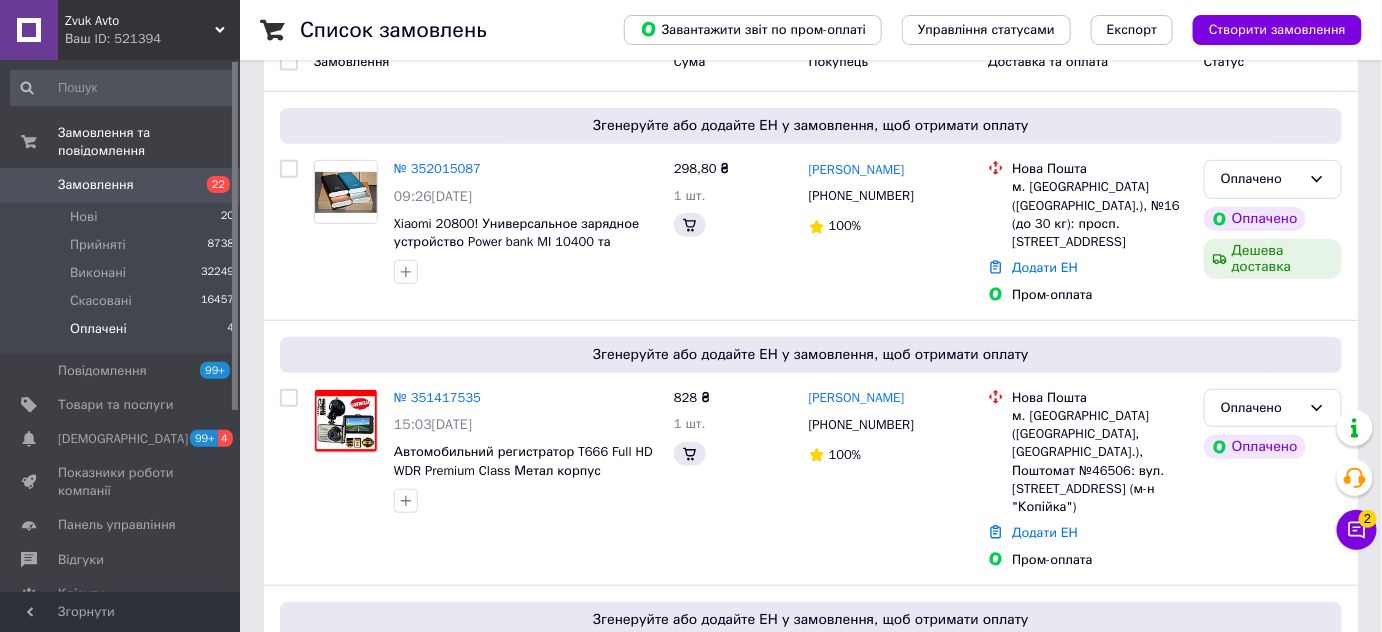 scroll, scrollTop: 0, scrollLeft: 0, axis: both 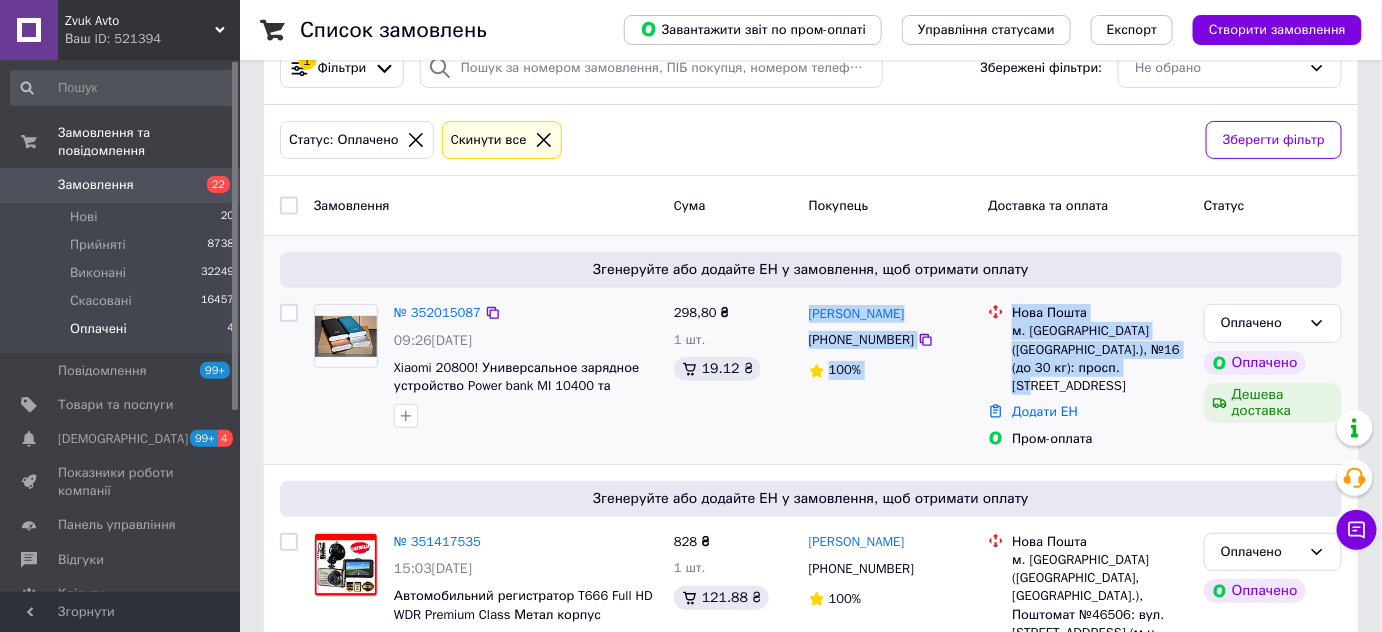 drag, startPoint x: 1138, startPoint y: 367, endPoint x: 808, endPoint y: 317, distance: 333.7664 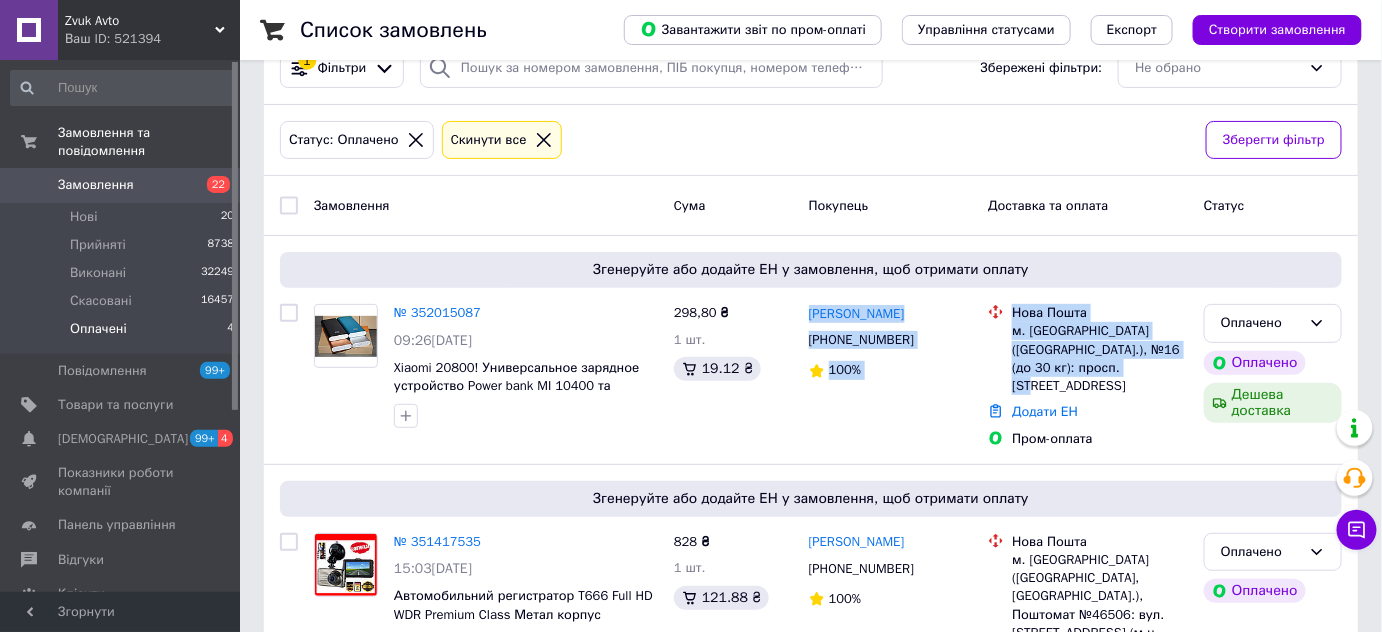 click on "Замовлення" at bounding box center (121, 185) 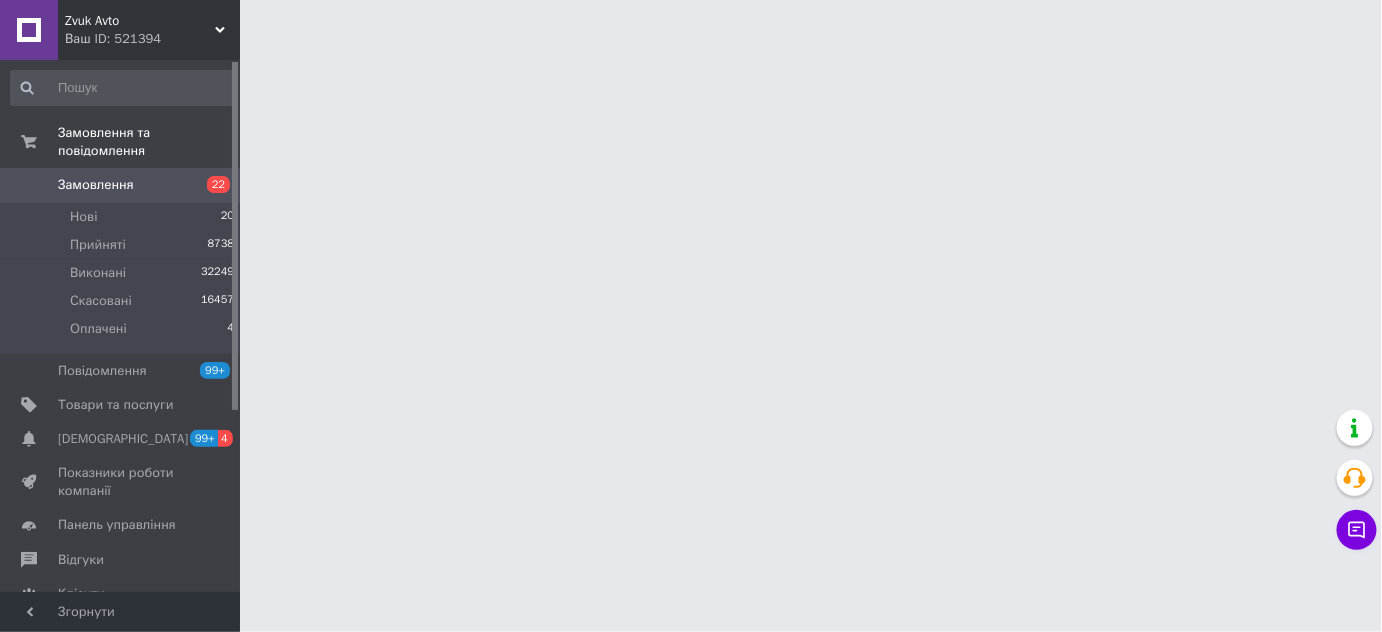 scroll, scrollTop: 0, scrollLeft: 0, axis: both 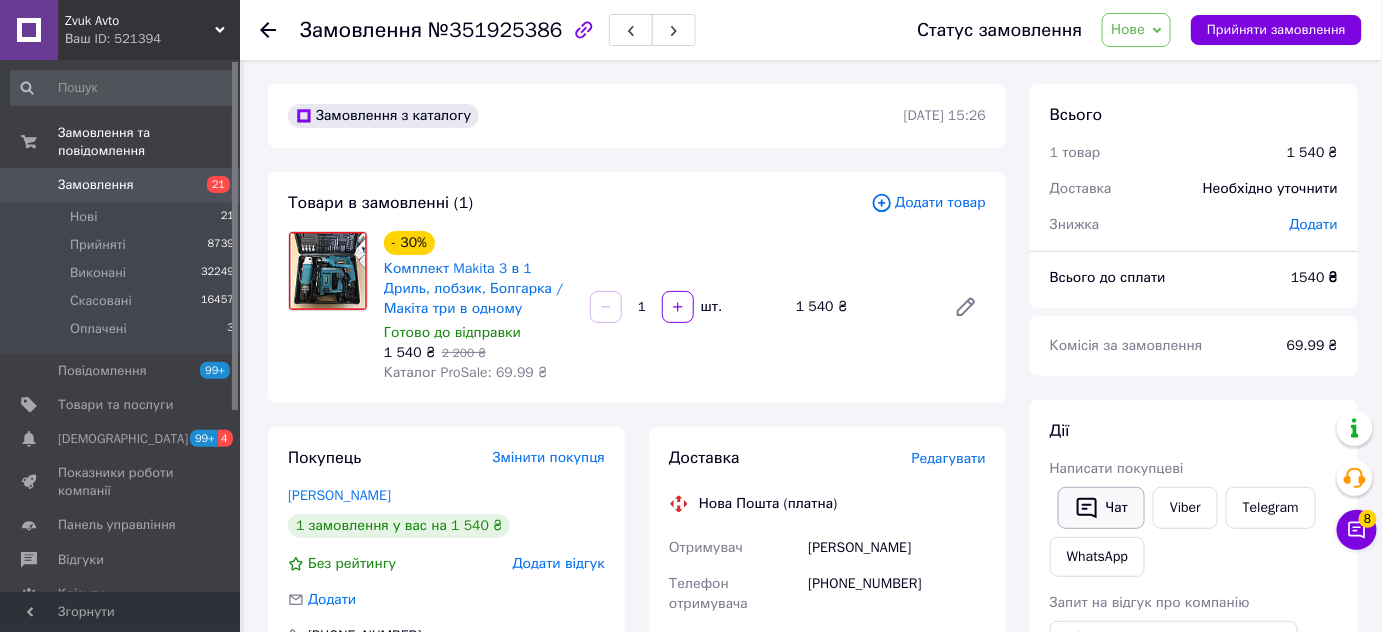 click on "Чат" at bounding box center (1101, 508) 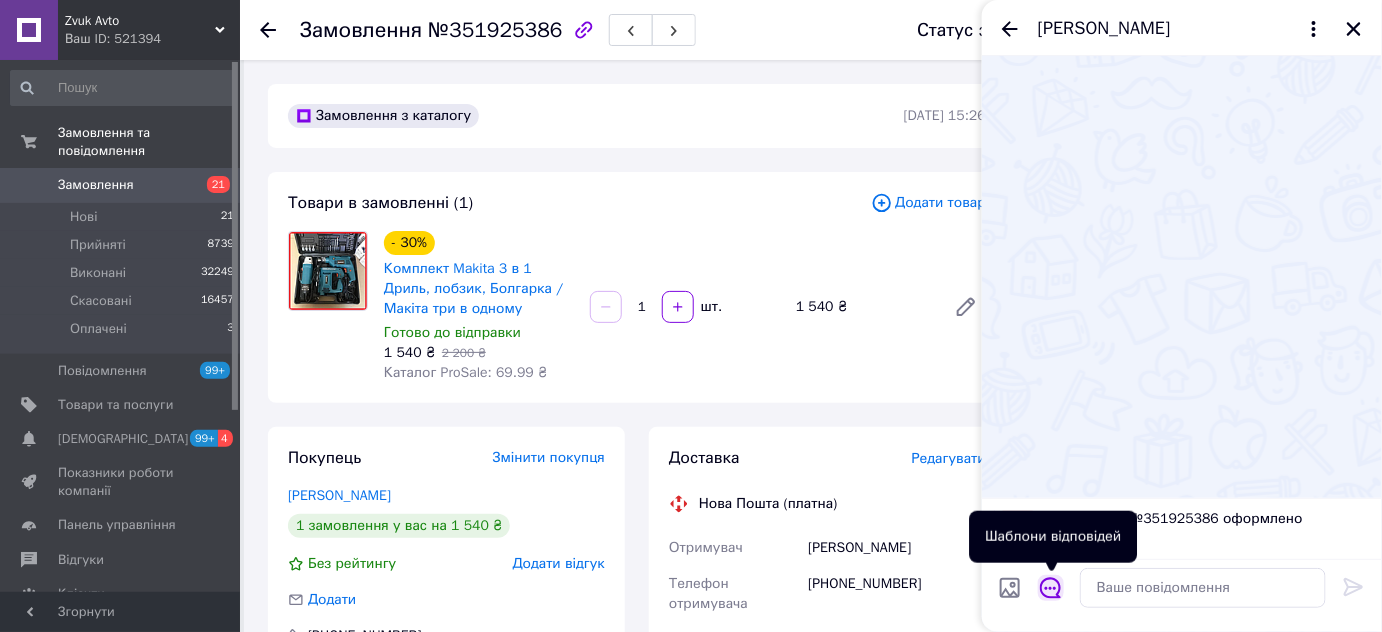 click 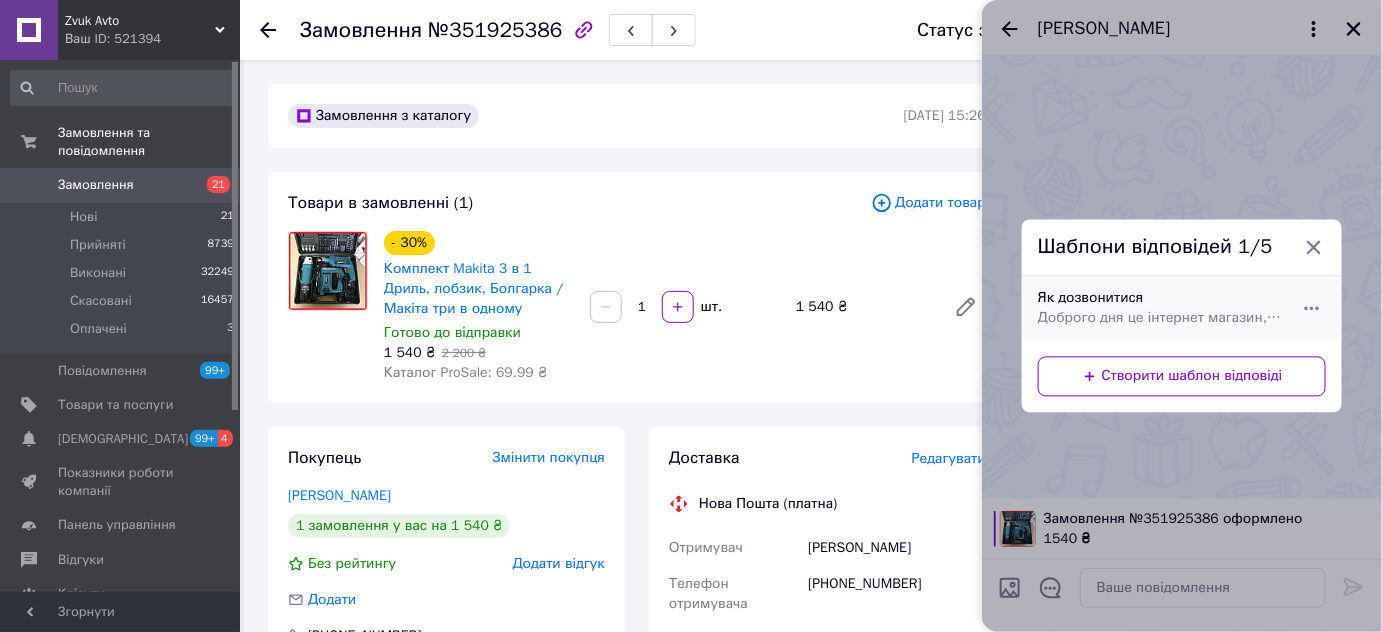 click on "Доброго дня це інтернет магазин, не змогли додзвонитися, як з вами можна зв'язатися? Зателефонуйте на 096 002 20 78 як буде зв'язок уточнимо деталі" at bounding box center (1160, 319) 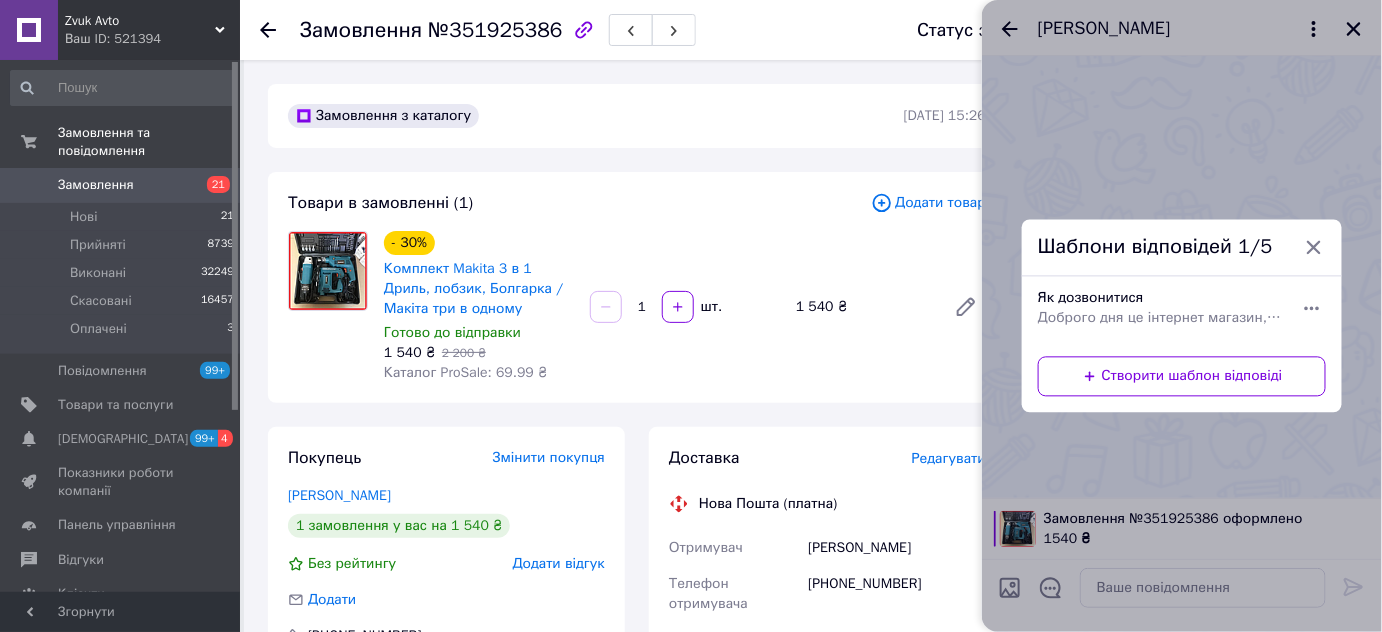 type on "Доброго дня це інтернет магазин, не змогли додзвонитися, як з вами можна зв'язатися? Зателефонуйте на 096 002 20 78 як буде зв'язок уточнимо деталі" 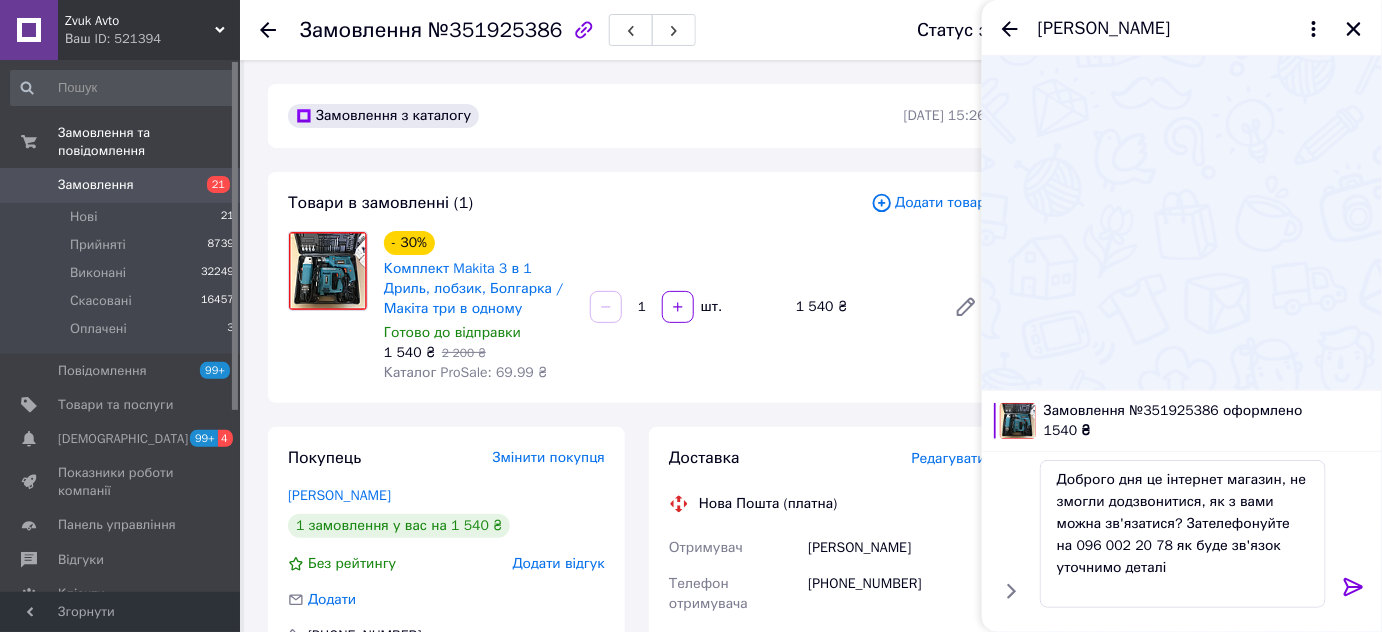 click 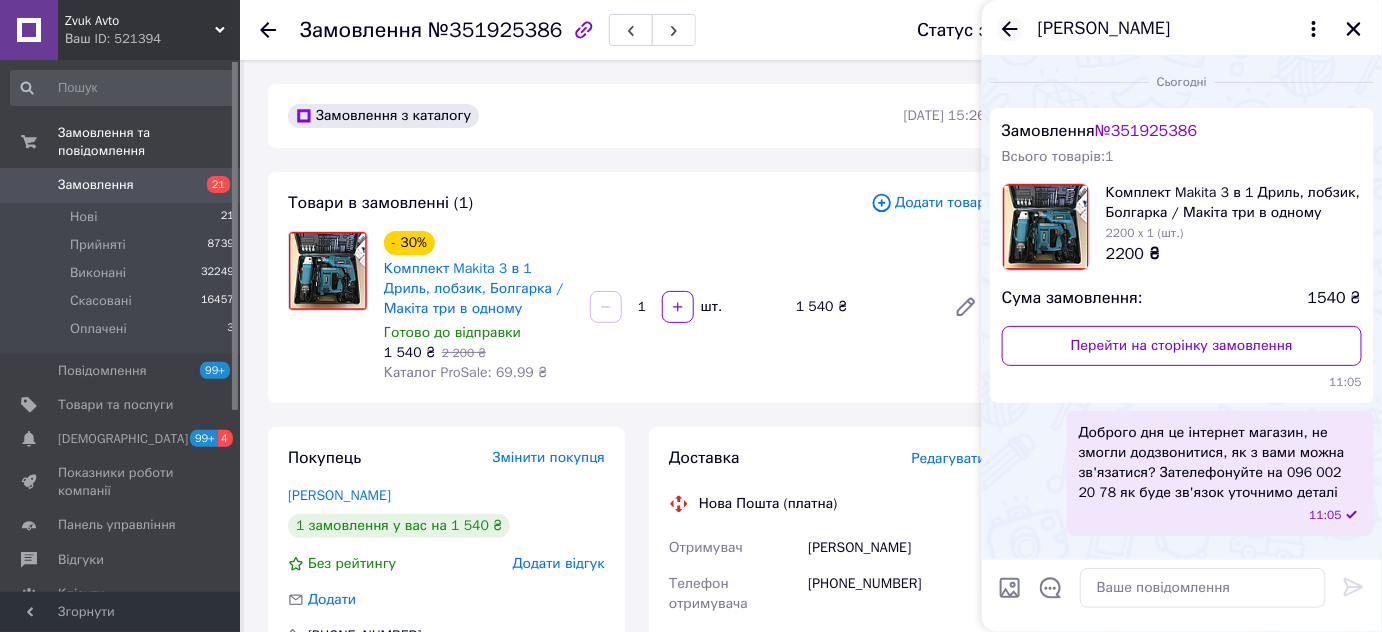 click 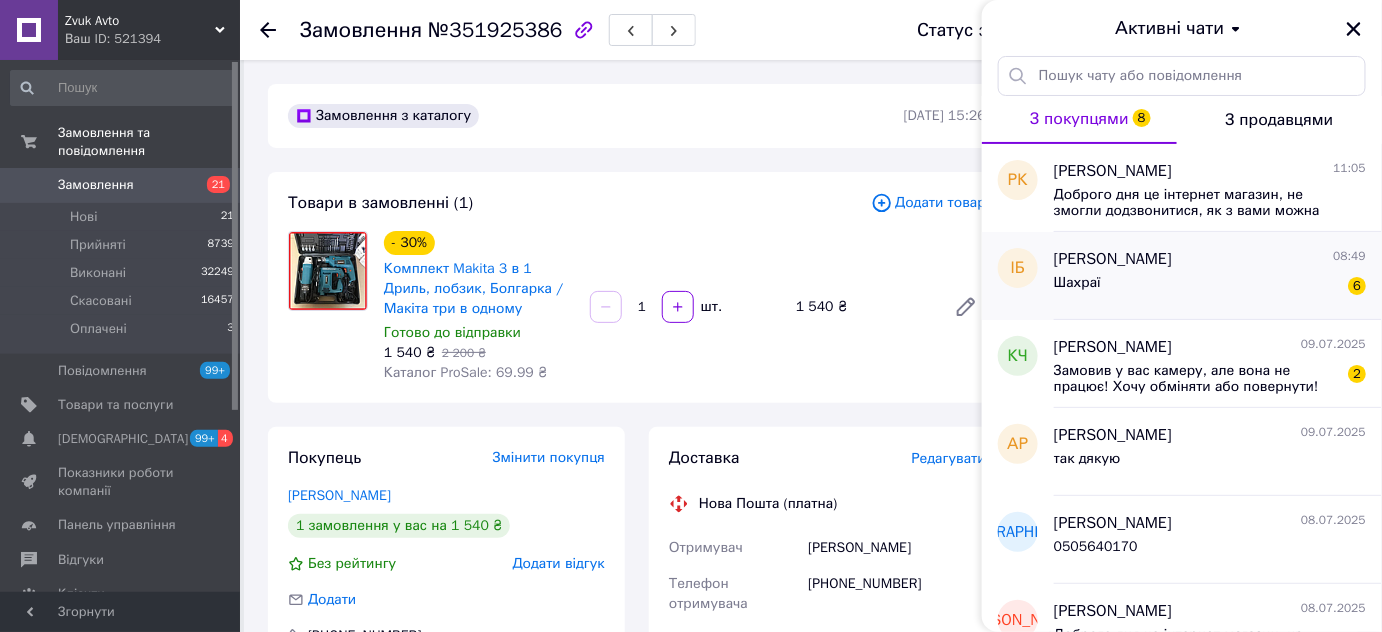 click on "Шахраї 6" at bounding box center [1210, 287] 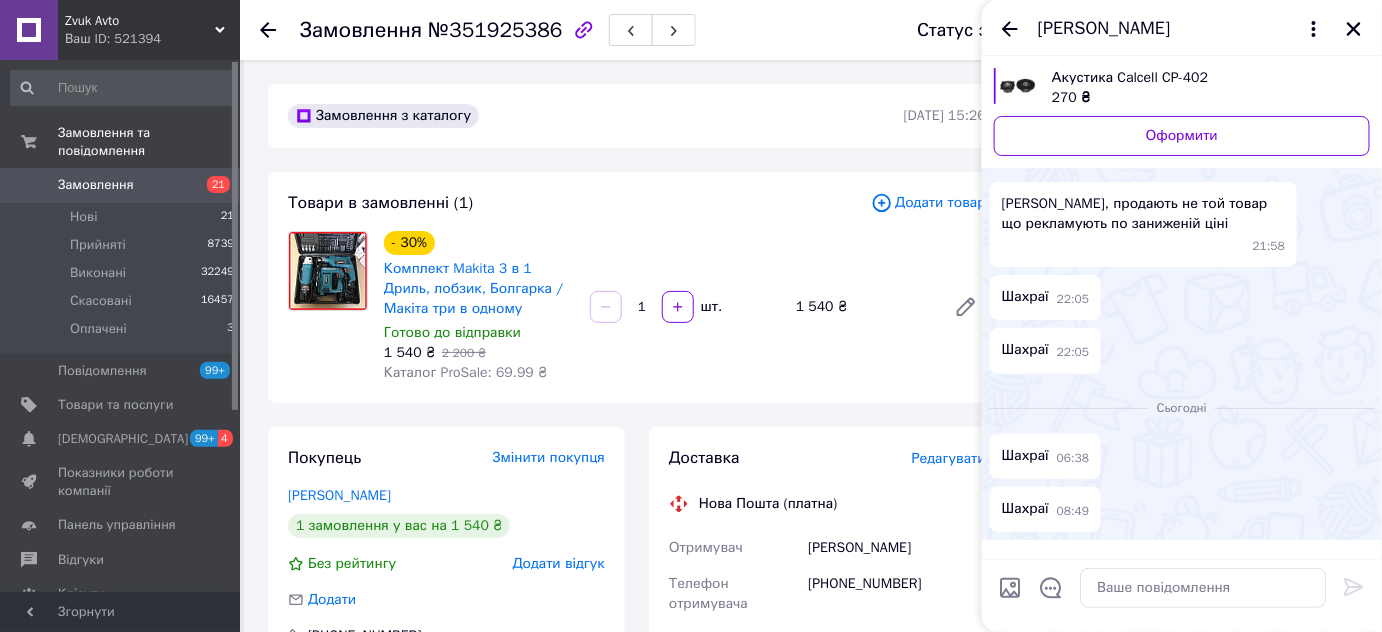 scroll, scrollTop: 0, scrollLeft: 0, axis: both 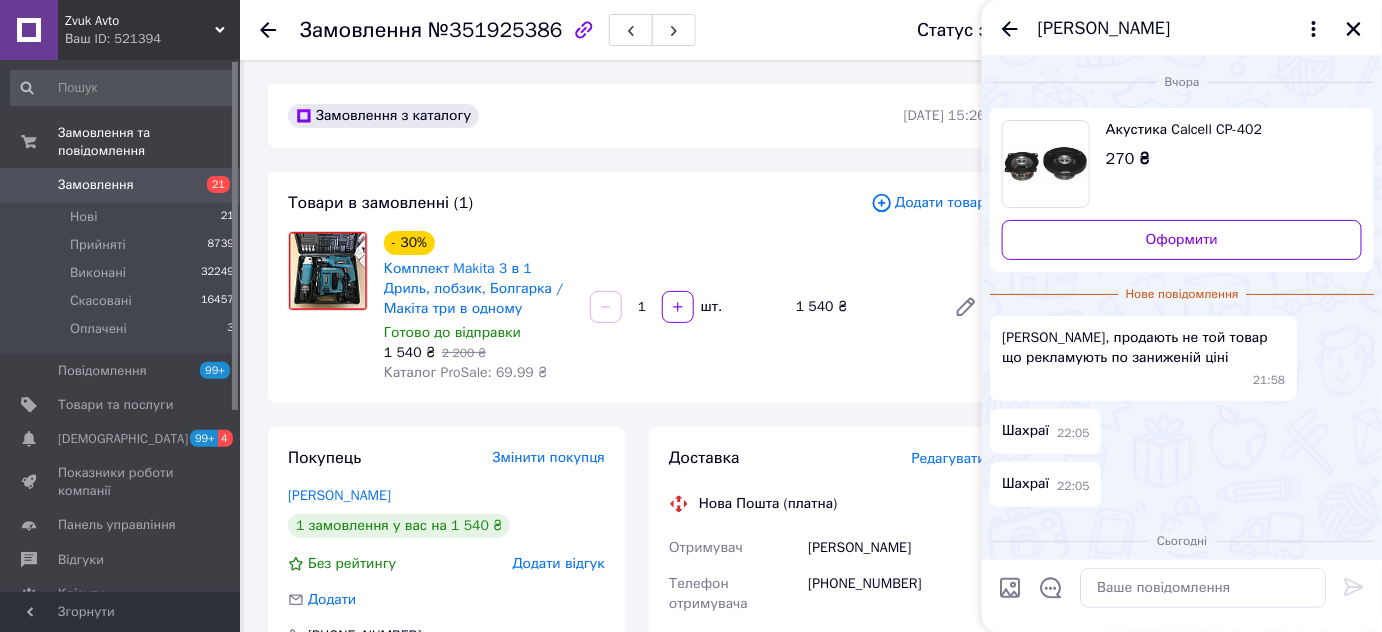 click on "Акустика Calcell CP-402" at bounding box center [1226, 130] 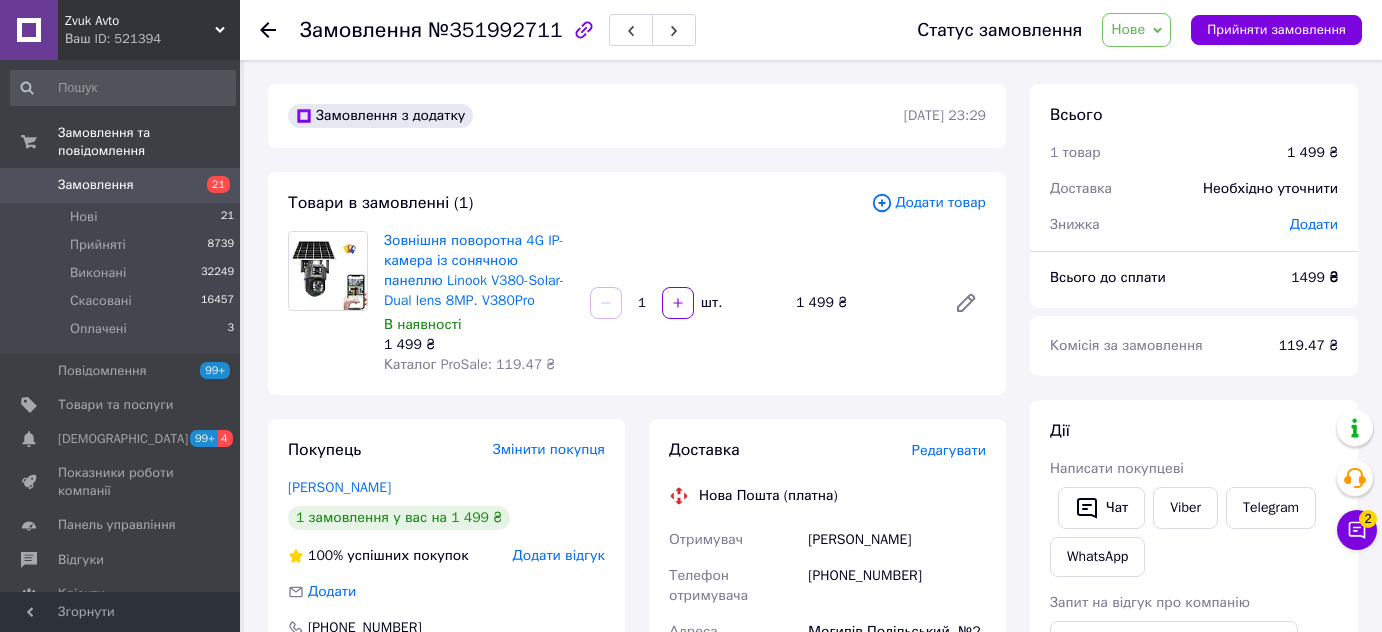 scroll, scrollTop: 0, scrollLeft: 0, axis: both 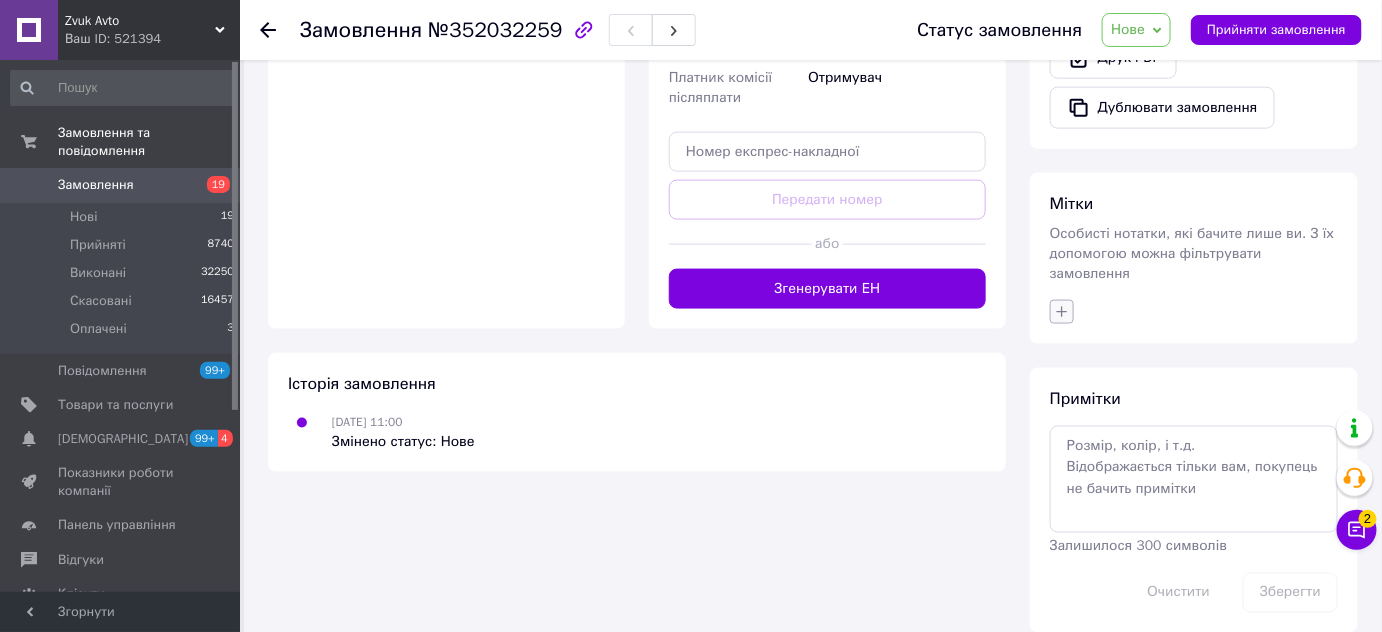 drag, startPoint x: 1061, startPoint y: 265, endPoint x: 1068, endPoint y: 280, distance: 16.552946 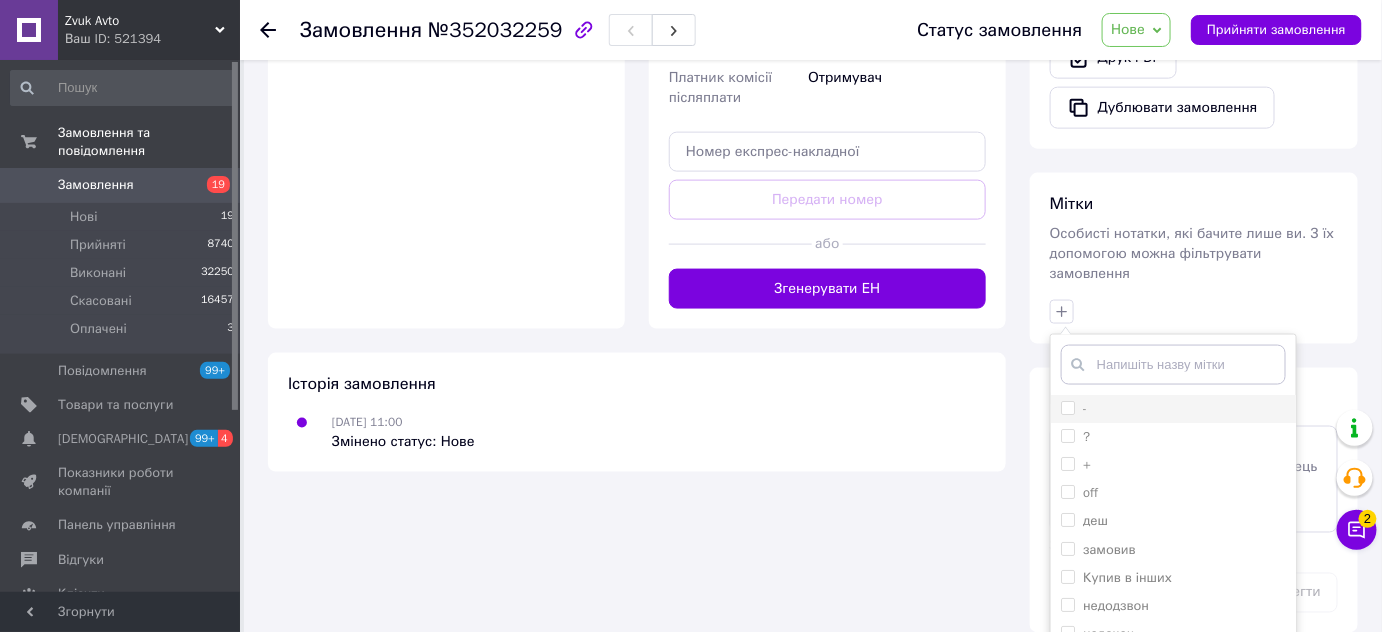 click on "-" at bounding box center [1173, 409] 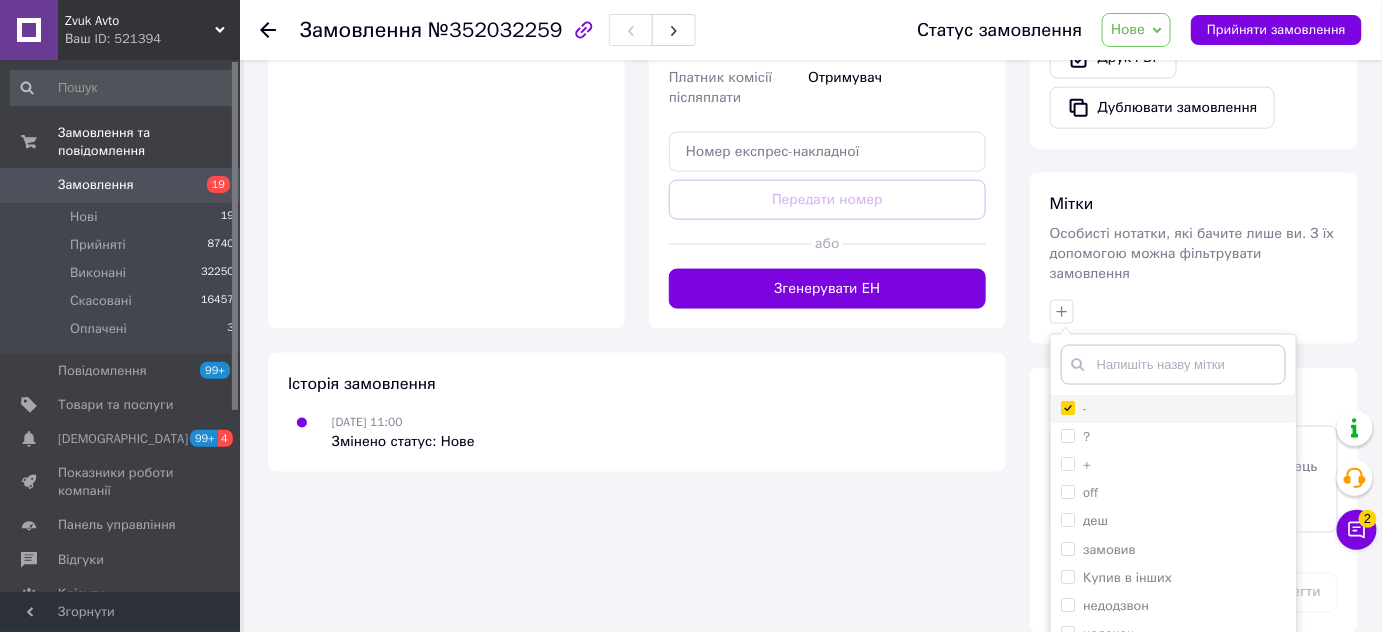 checkbox on "true" 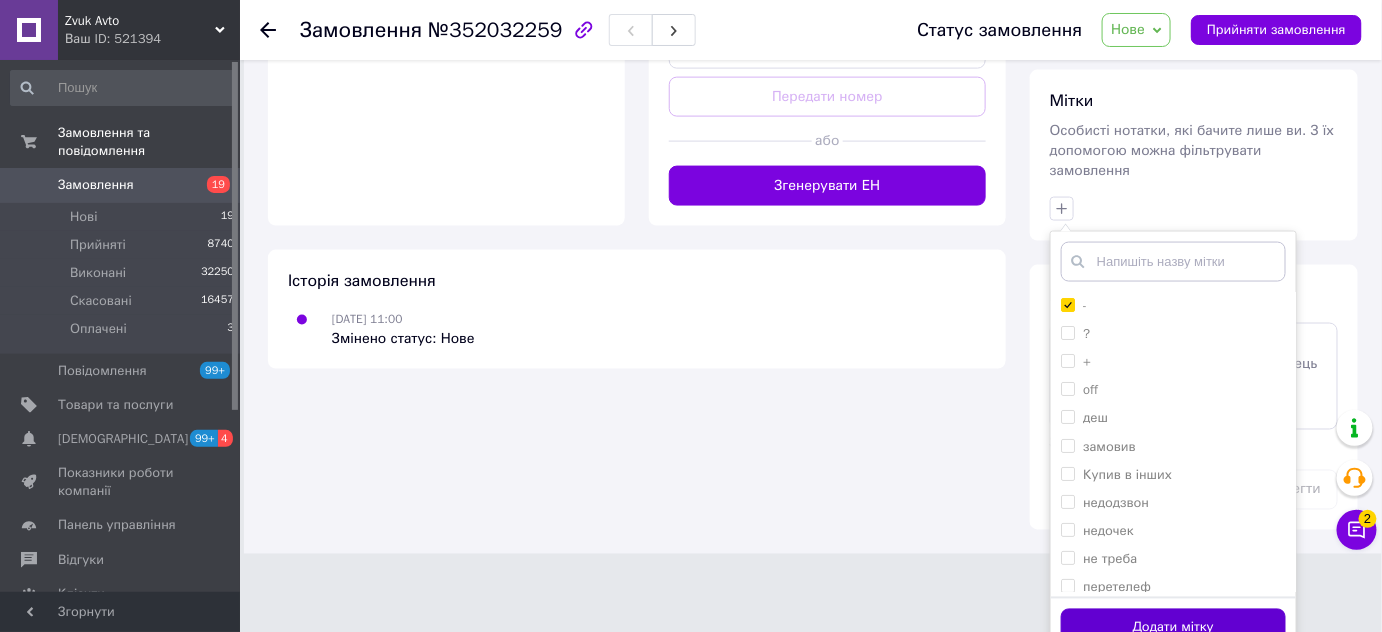 click on "Додати мітку" at bounding box center [1173, 628] 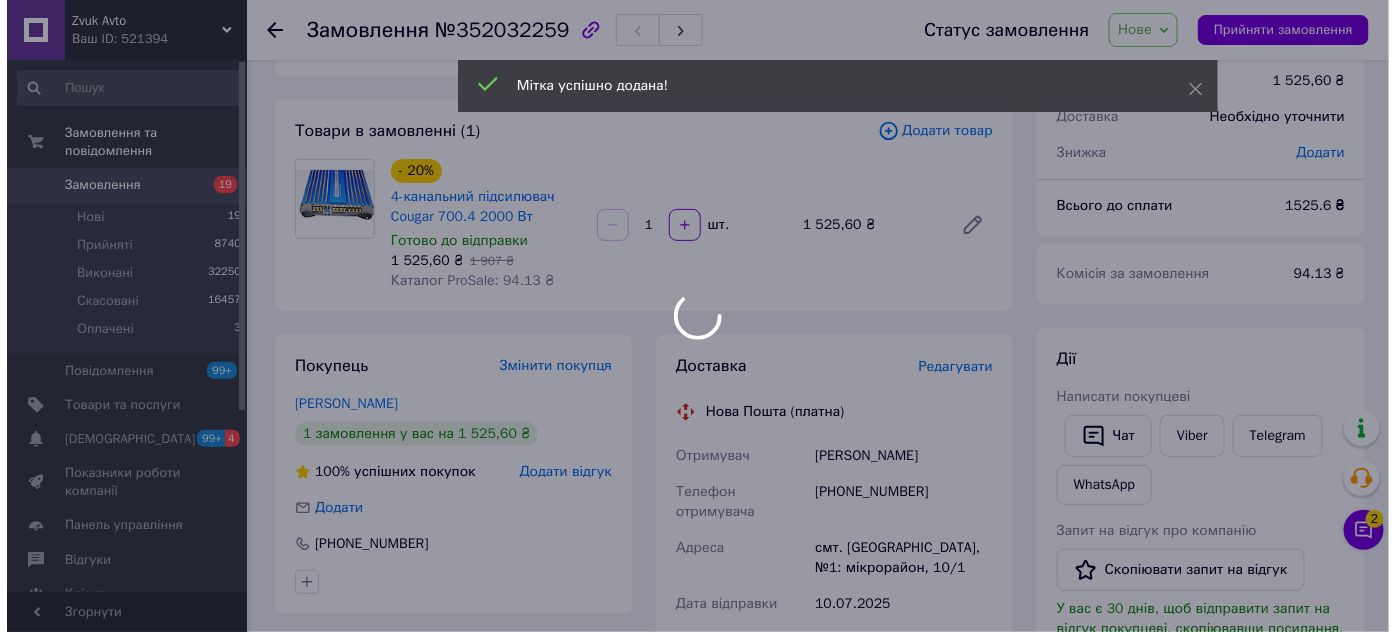 scroll, scrollTop: 71, scrollLeft: 0, axis: vertical 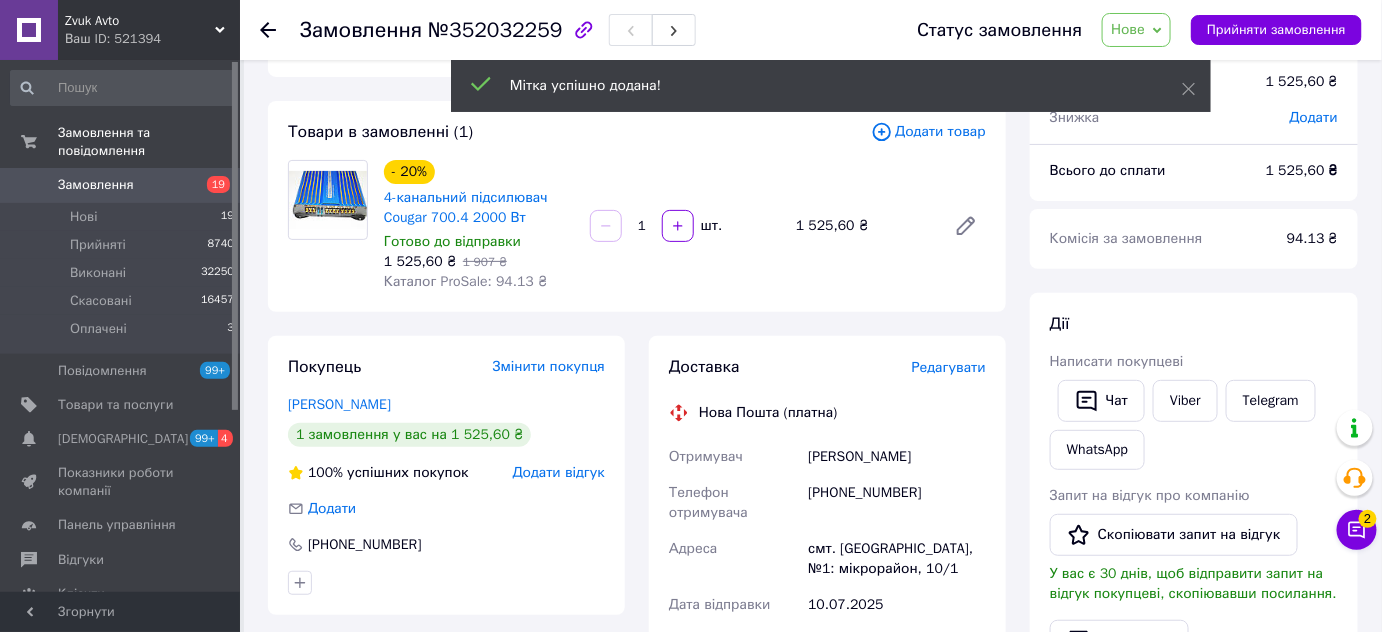 click on "Додати відгук" at bounding box center [559, 472] 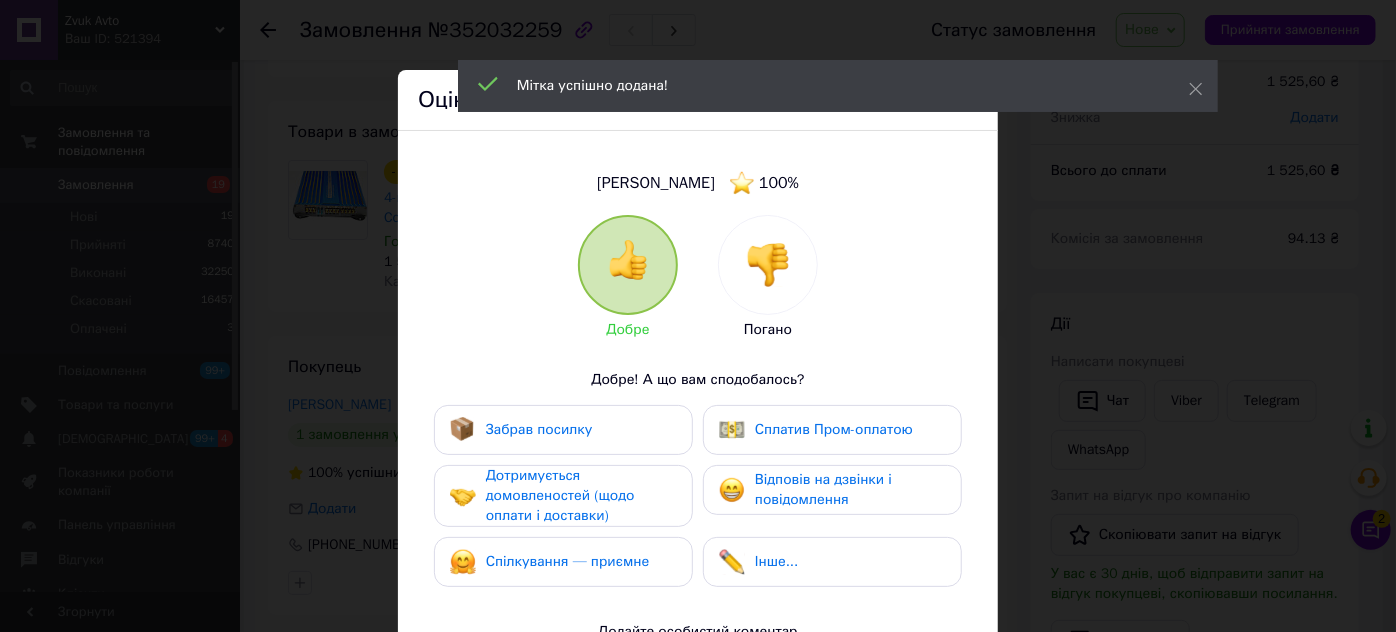 click at bounding box center (768, 265) 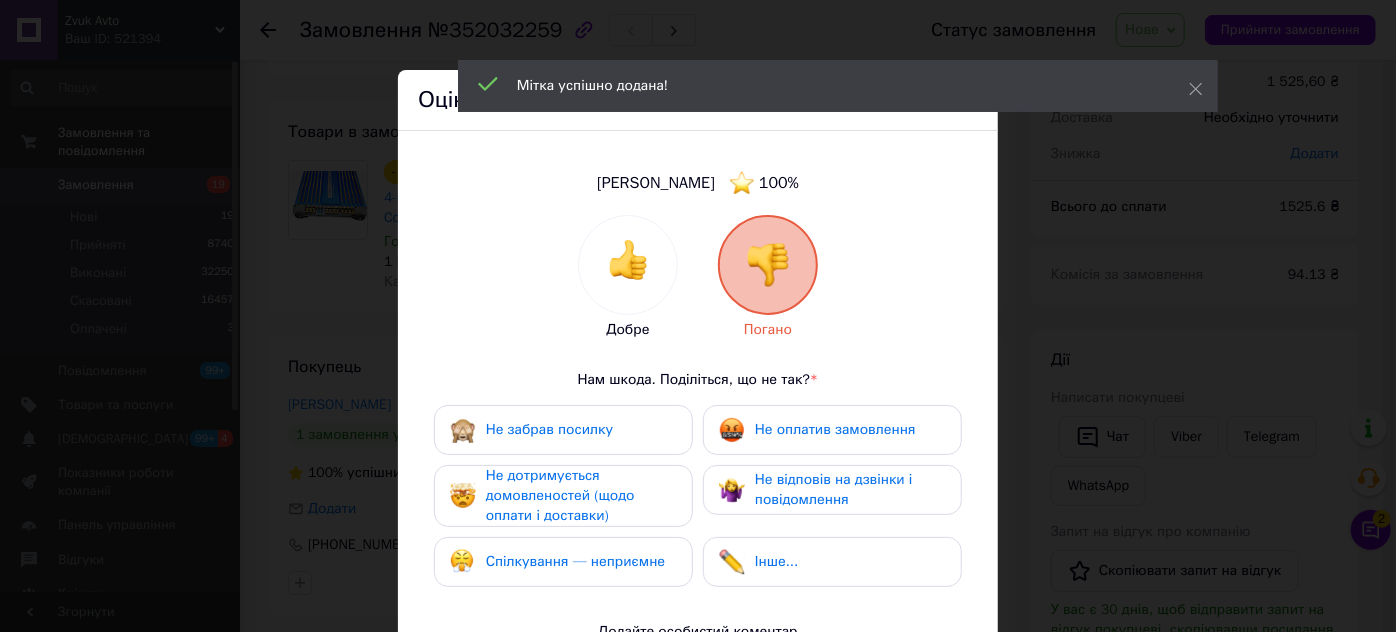 click on "Не забрав посилку Не оплатив замовлення Не дотримується домовленостей (щодо оплати і доставки) Не відповів на дзвінки і повідомлення Спілкування — неприємне Інше..." at bounding box center [698, 501] 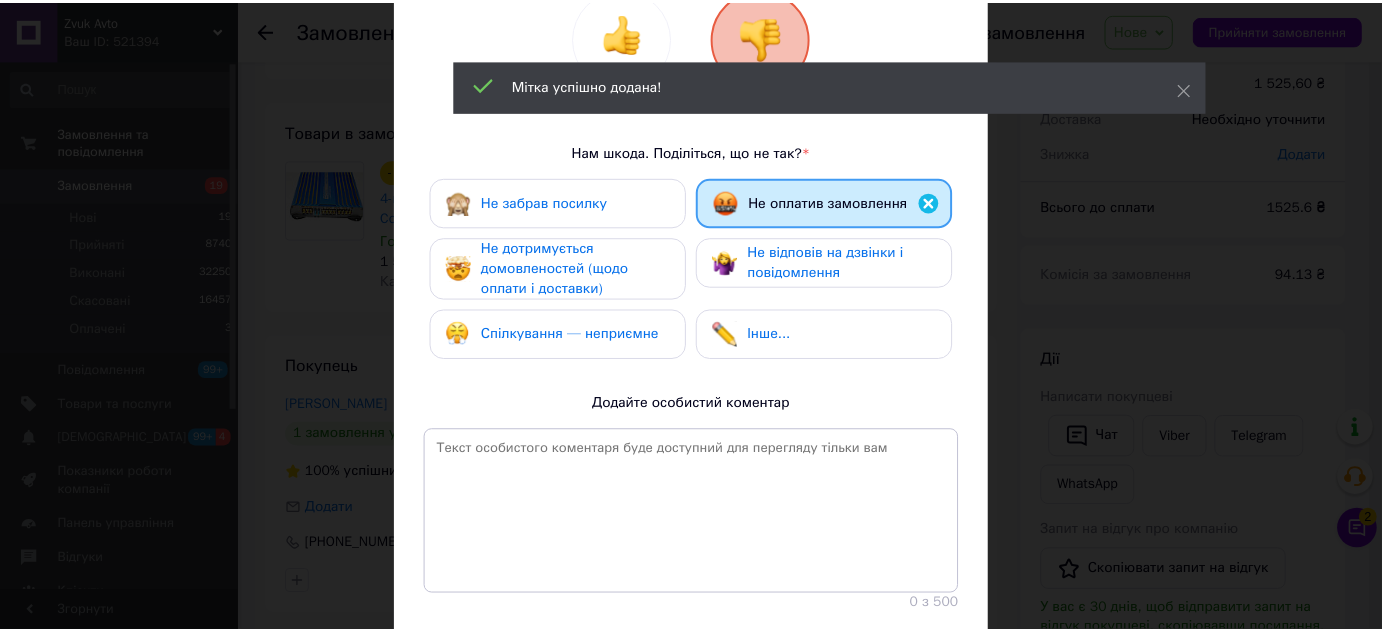 scroll, scrollTop: 360, scrollLeft: 0, axis: vertical 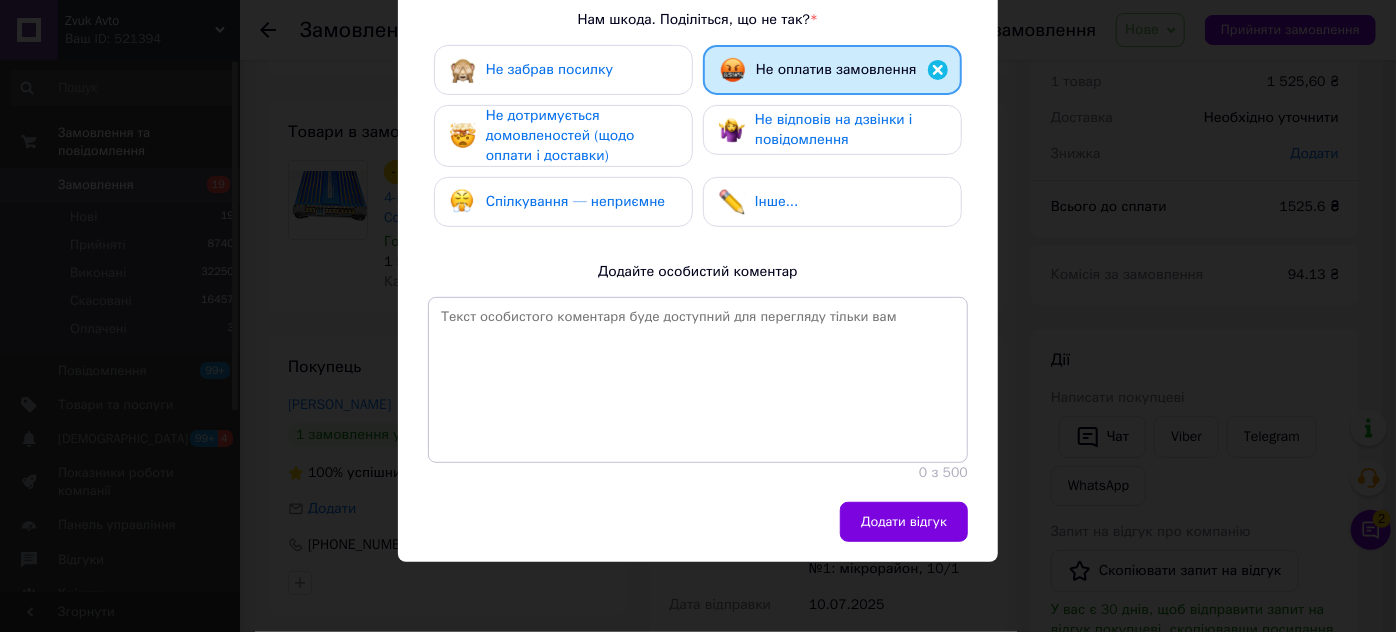 drag, startPoint x: 869, startPoint y: 487, endPoint x: 896, endPoint y: 518, distance: 41.109608 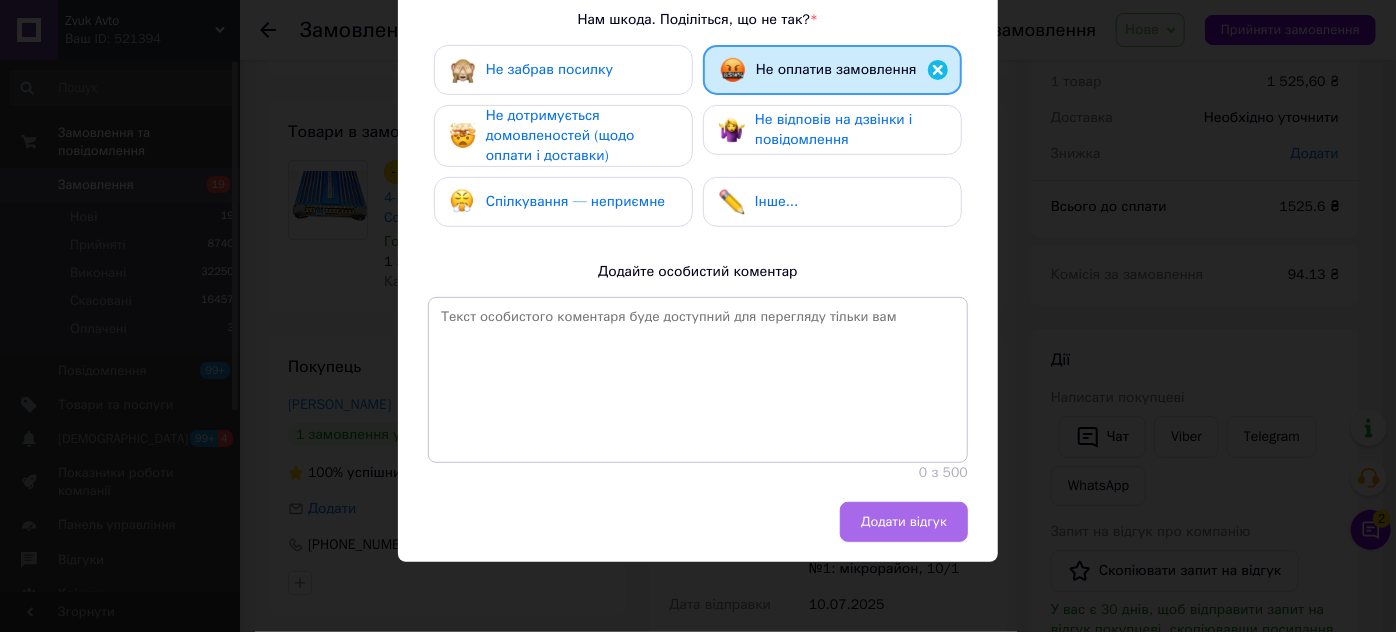 click on "Заруба Олександр 100 % Добре Погано Нам шкода. Поділіться, що не так?  * Не забрав посилку Не оплатив замовлення Не дотримується домовленостей (щодо оплати і доставки) Не відповів на дзвінки і повідомлення Спілкування — неприємне Інше... Додайте особистий коментар 0   з   500" at bounding box center (698, 136) 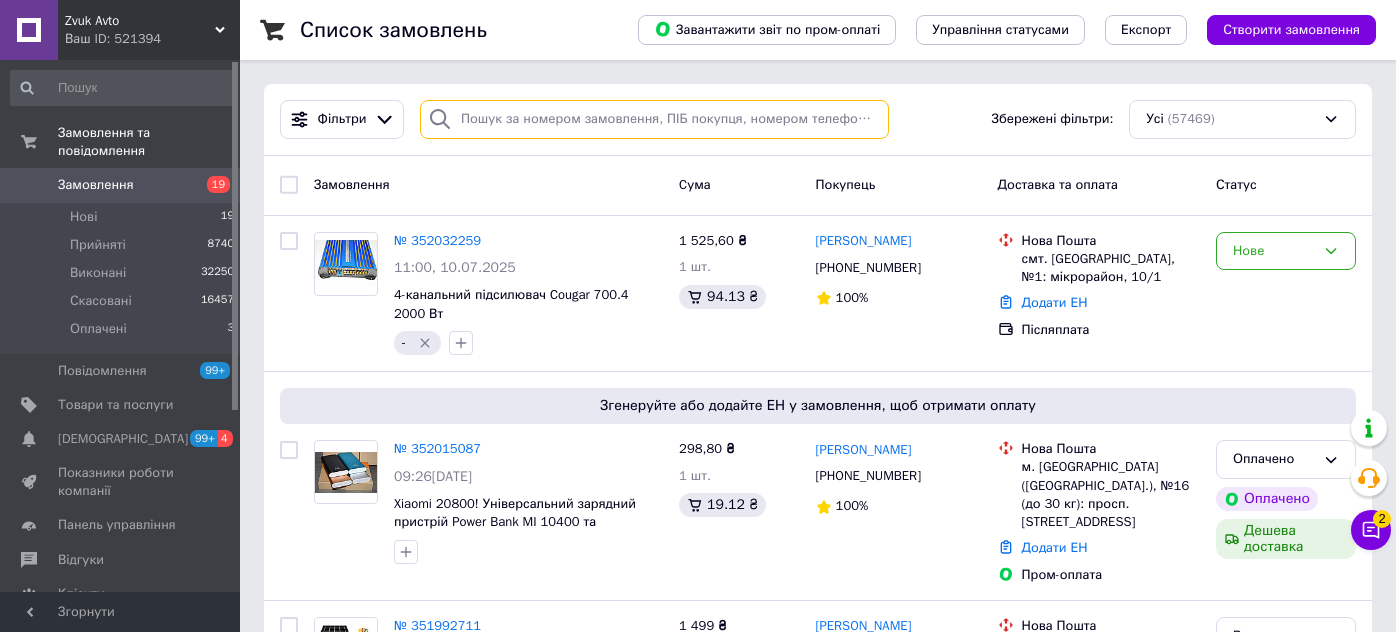 click at bounding box center [654, 119] 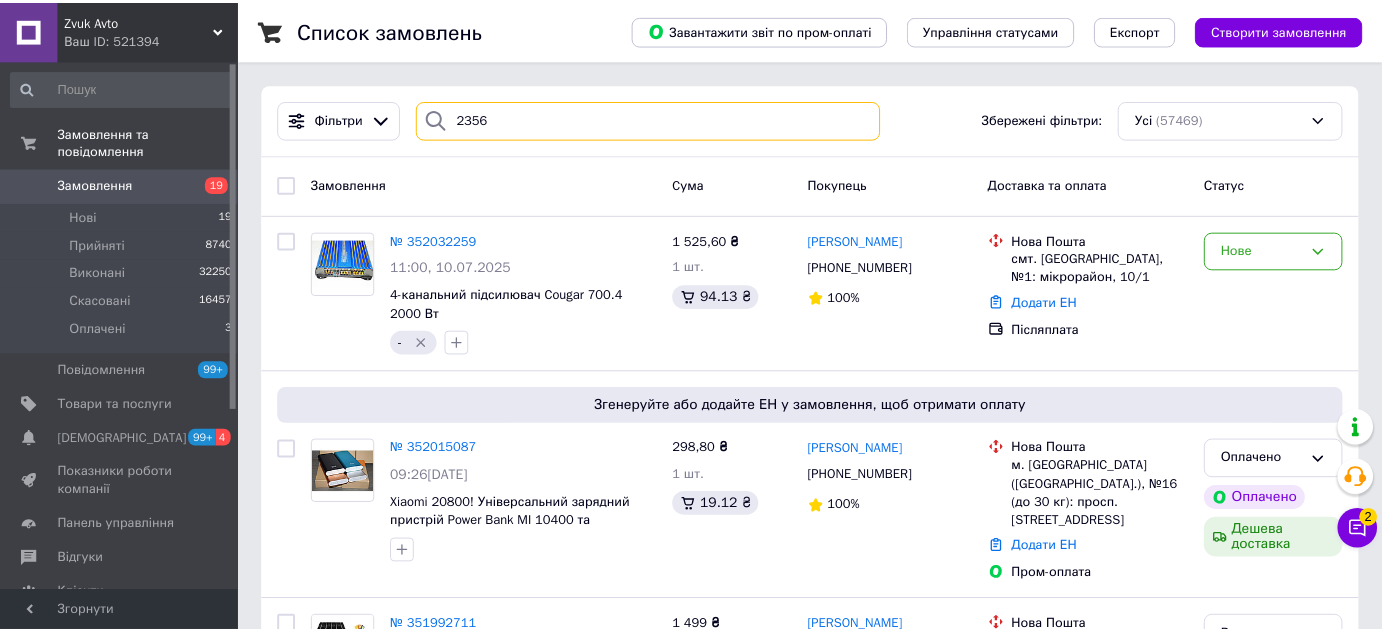 scroll, scrollTop: 0, scrollLeft: 0, axis: both 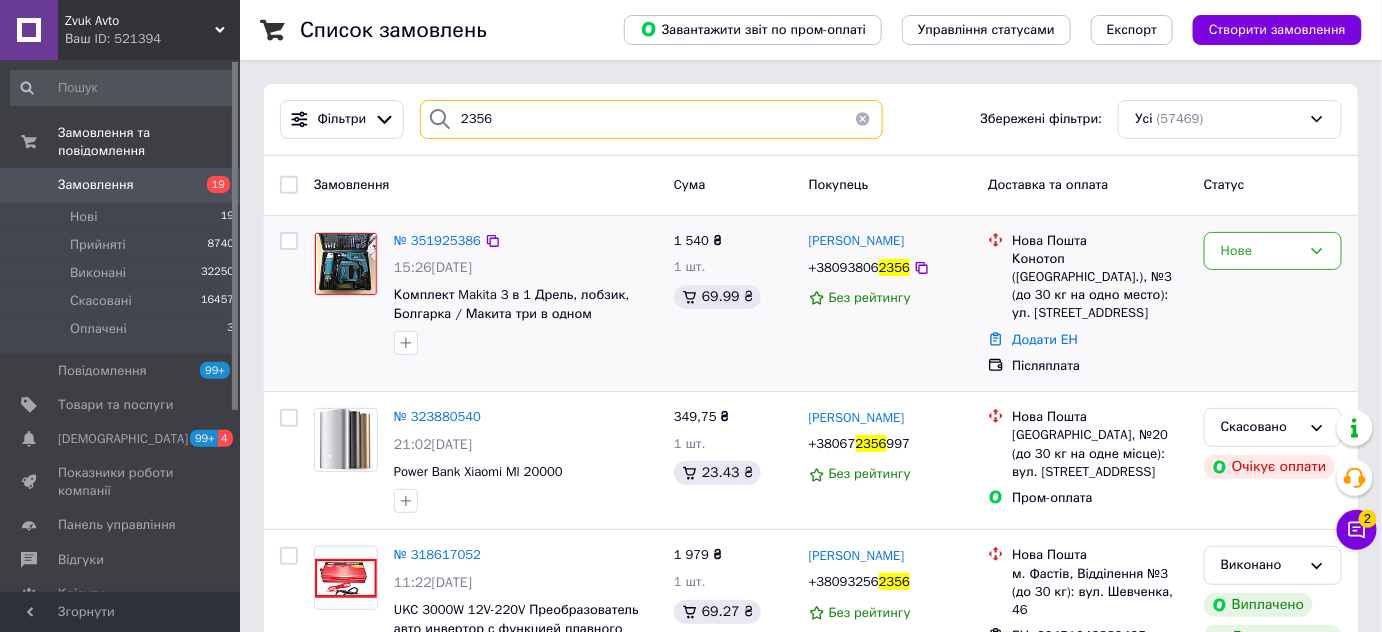 type on "2356" 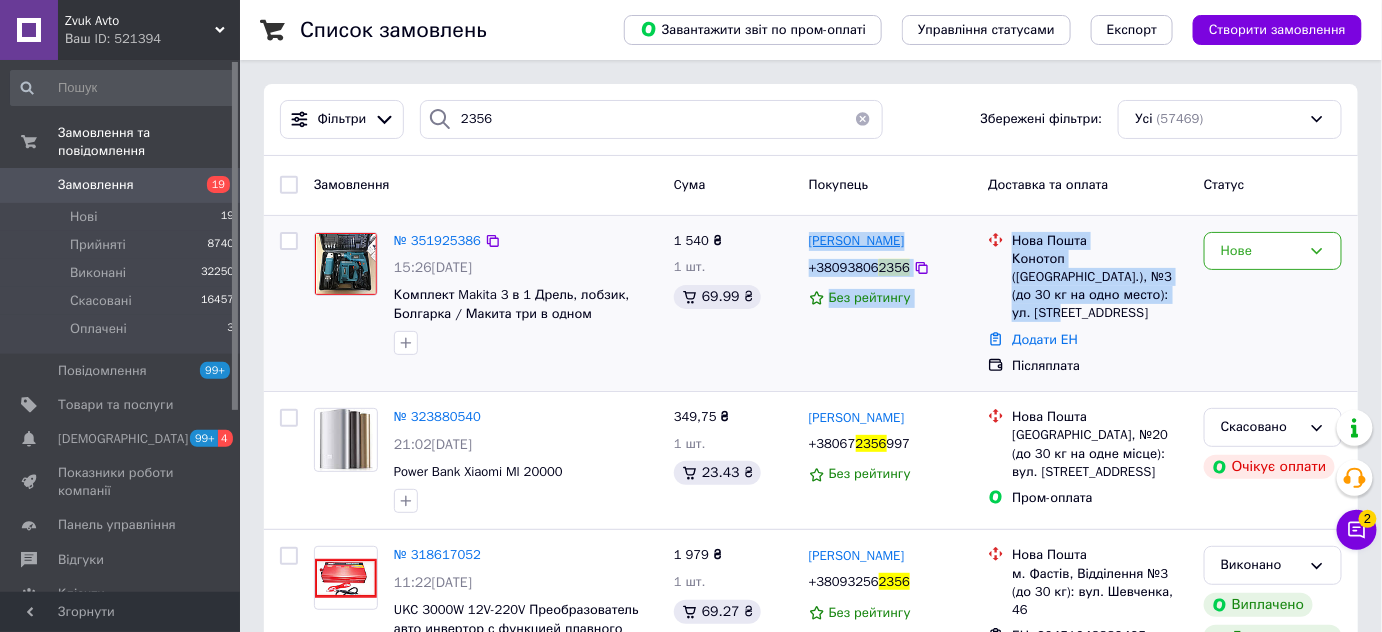 drag, startPoint x: 1076, startPoint y: 291, endPoint x: 812, endPoint y: 233, distance: 270.29614 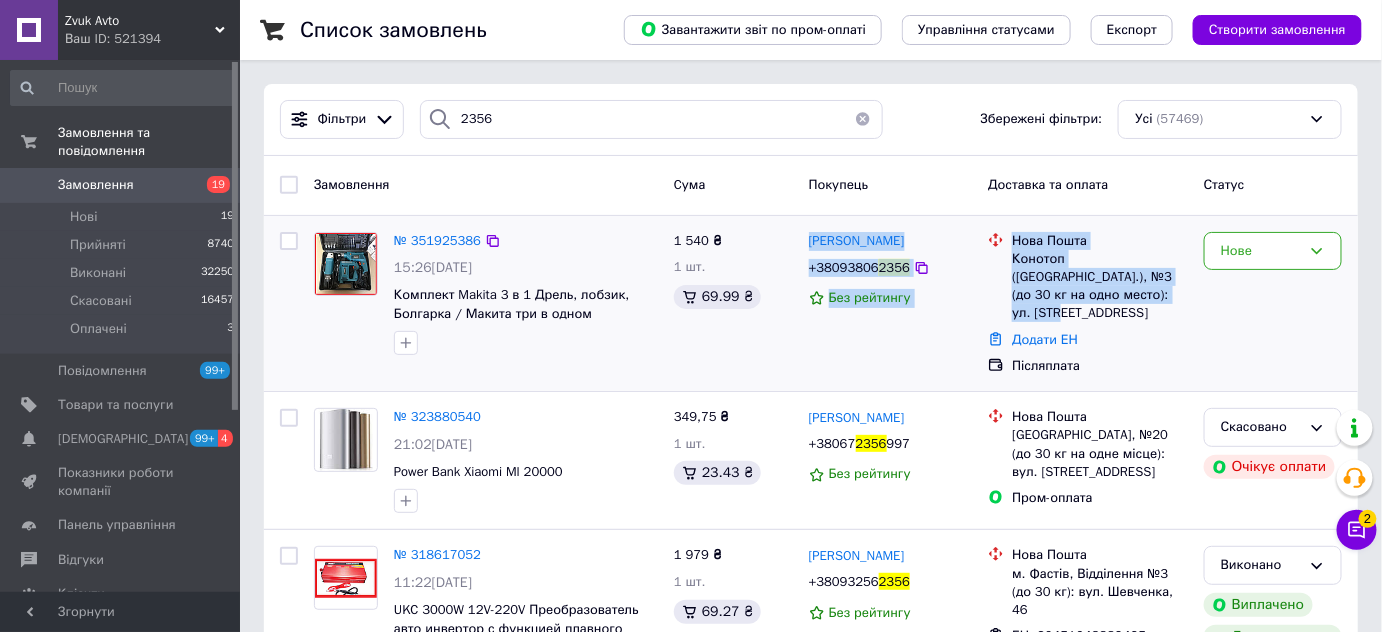 copy on "Роман Ковган +38093806 2356 Без рейтингу Нова Пошта Конотоп (Сумская обл.), №3 (до 30 кг на одно место): ул. Клубная, 8" 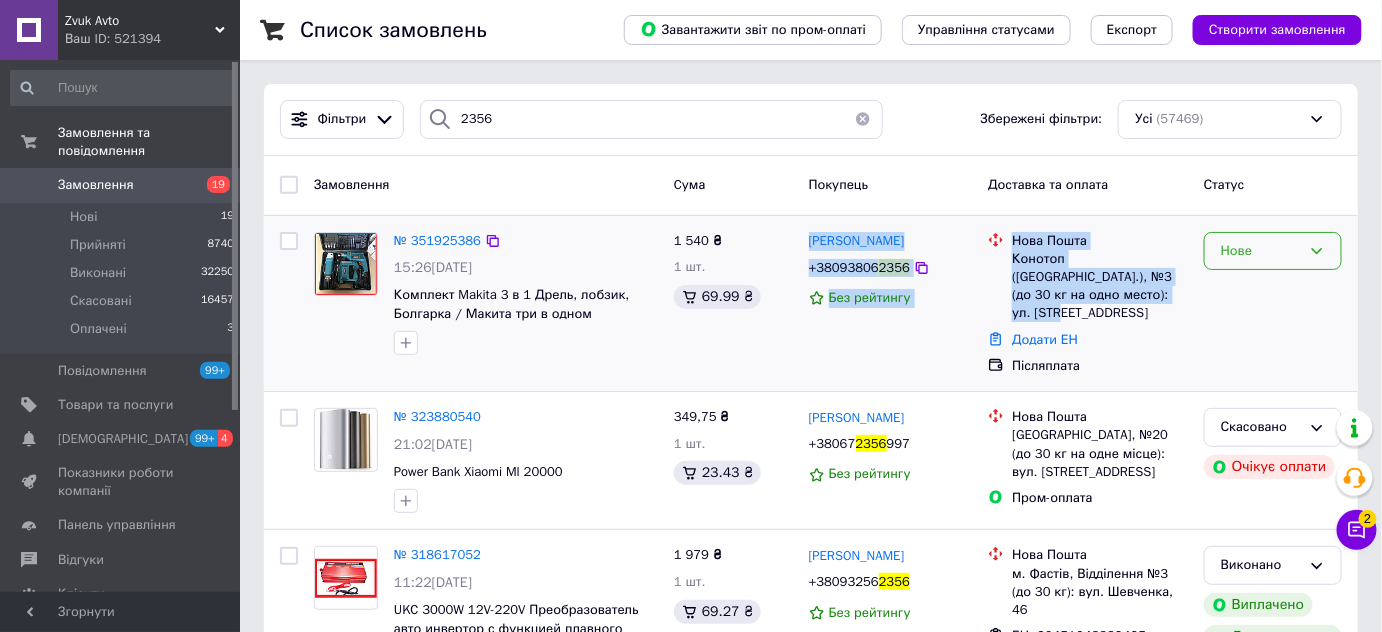 click on "Нове" at bounding box center [1261, 251] 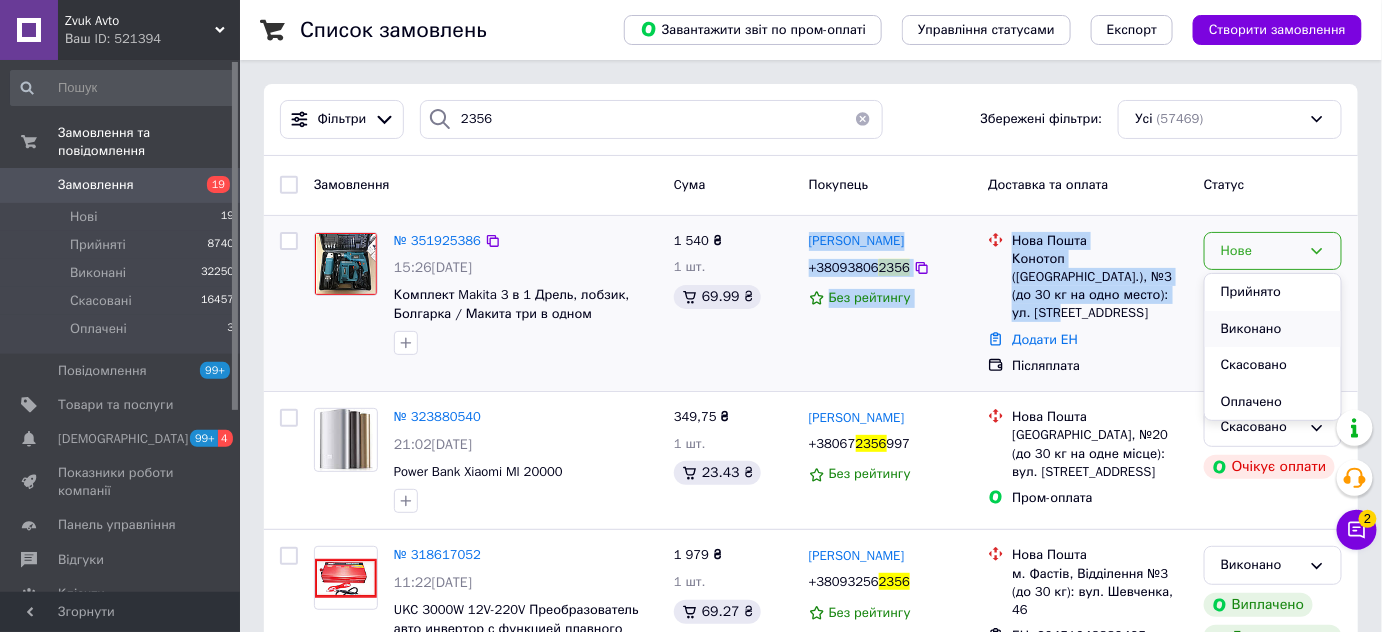 click on "Виконано" at bounding box center [1273, 329] 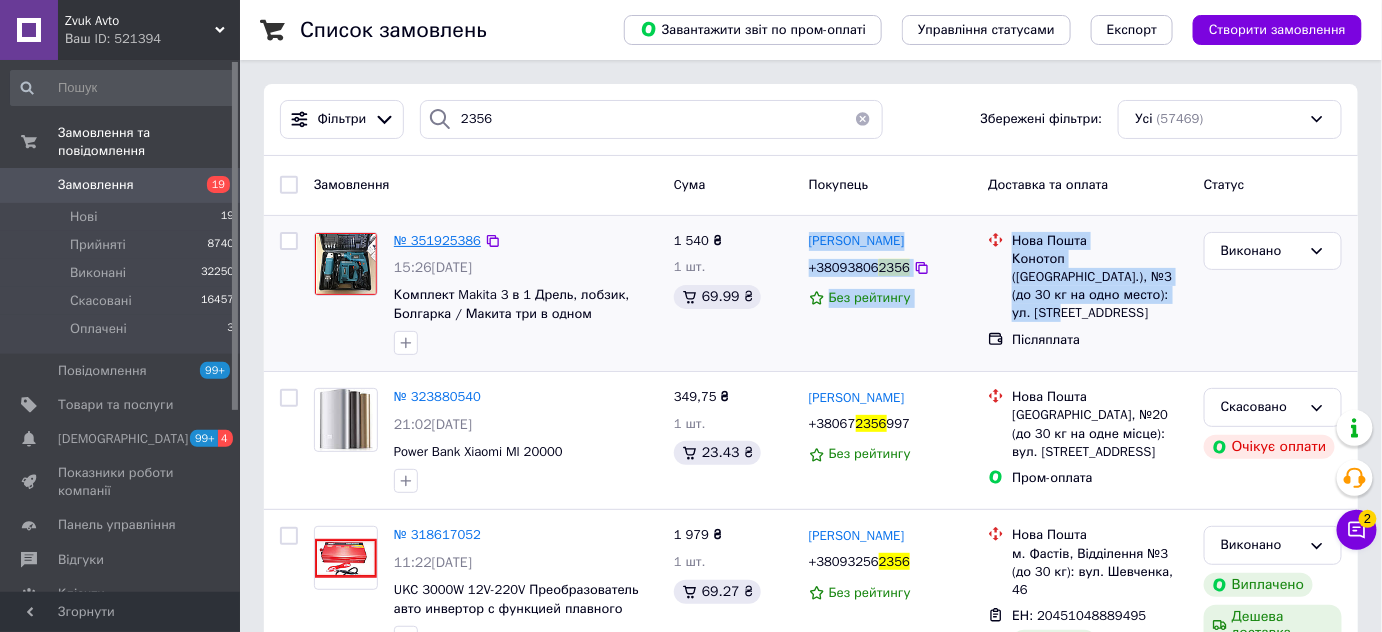 click on "№ 351925386" at bounding box center (437, 240) 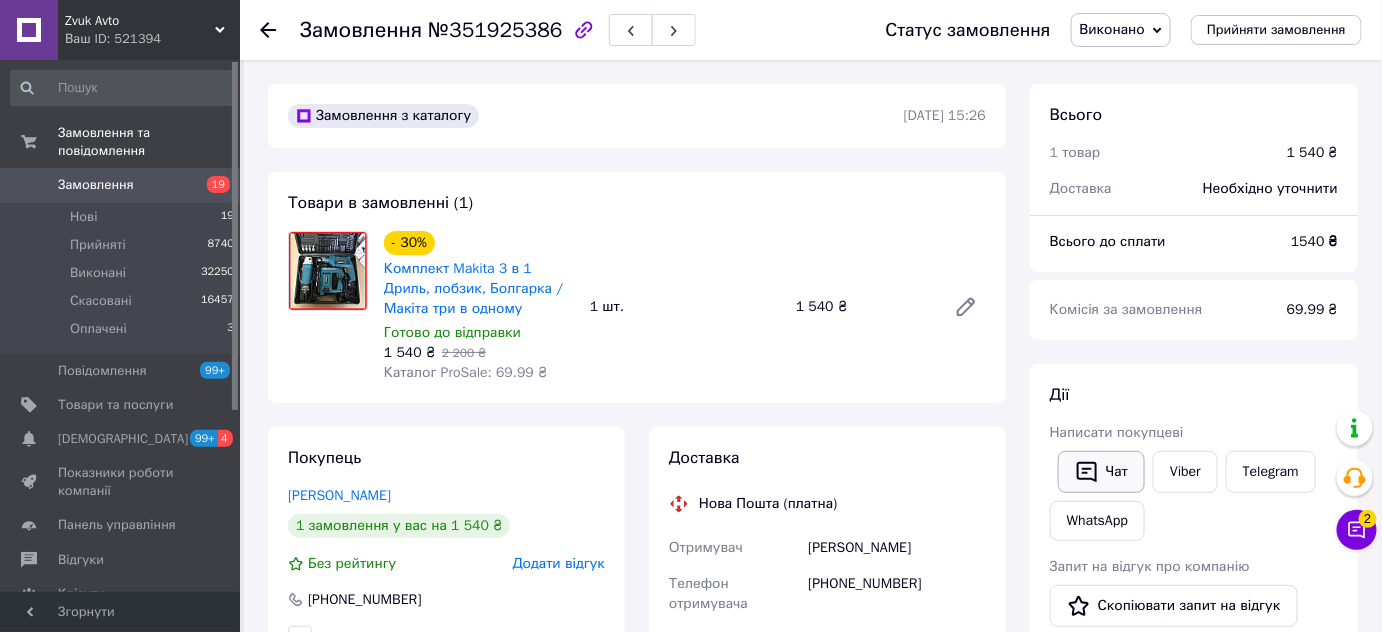 click 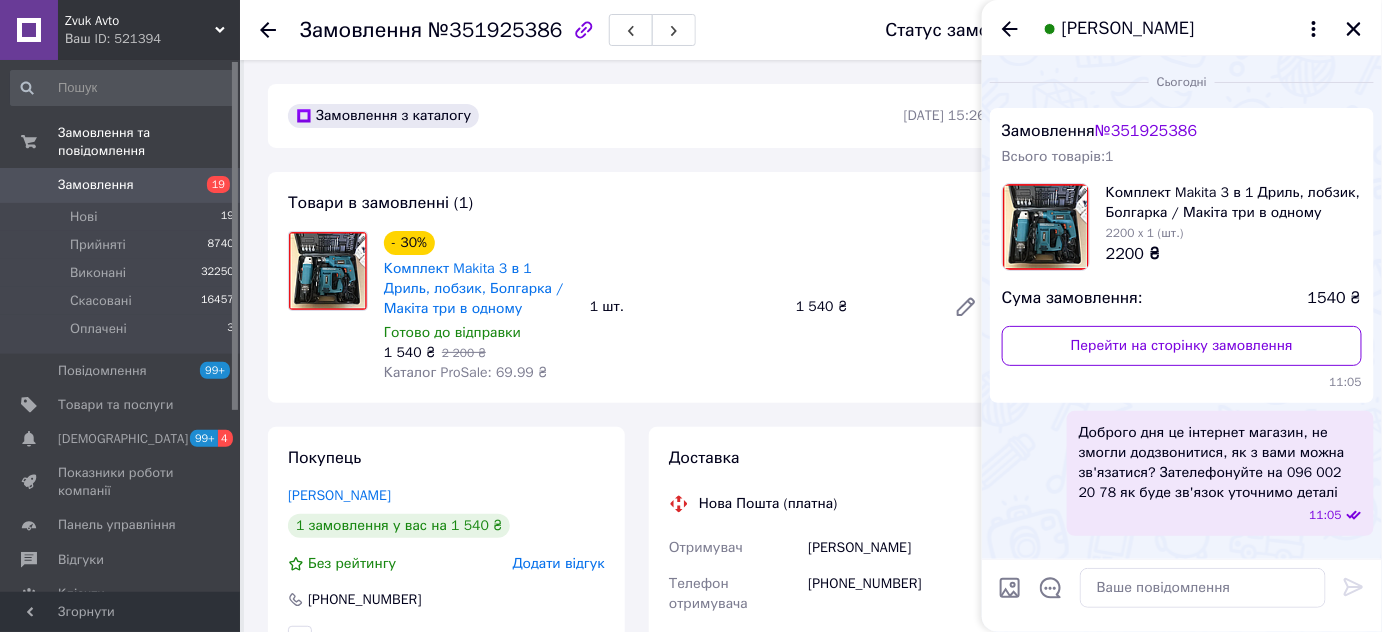 click 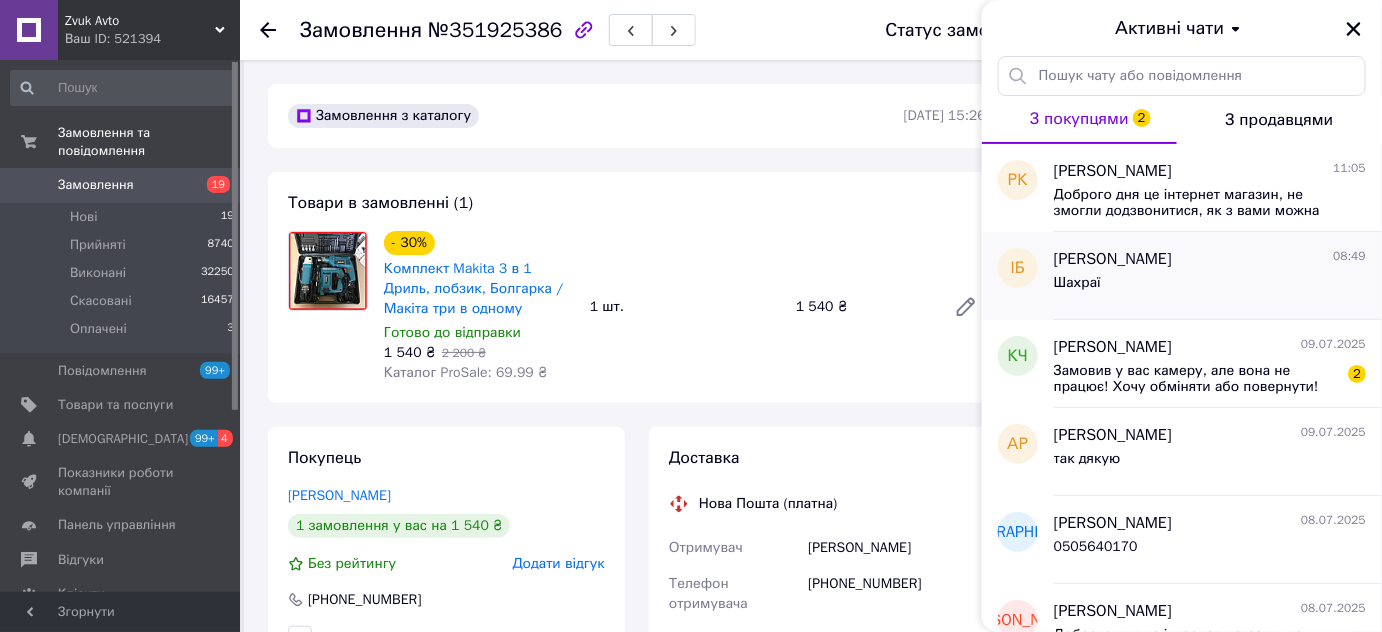 click on "Ігор Бруй 08:49" at bounding box center [1210, 259] 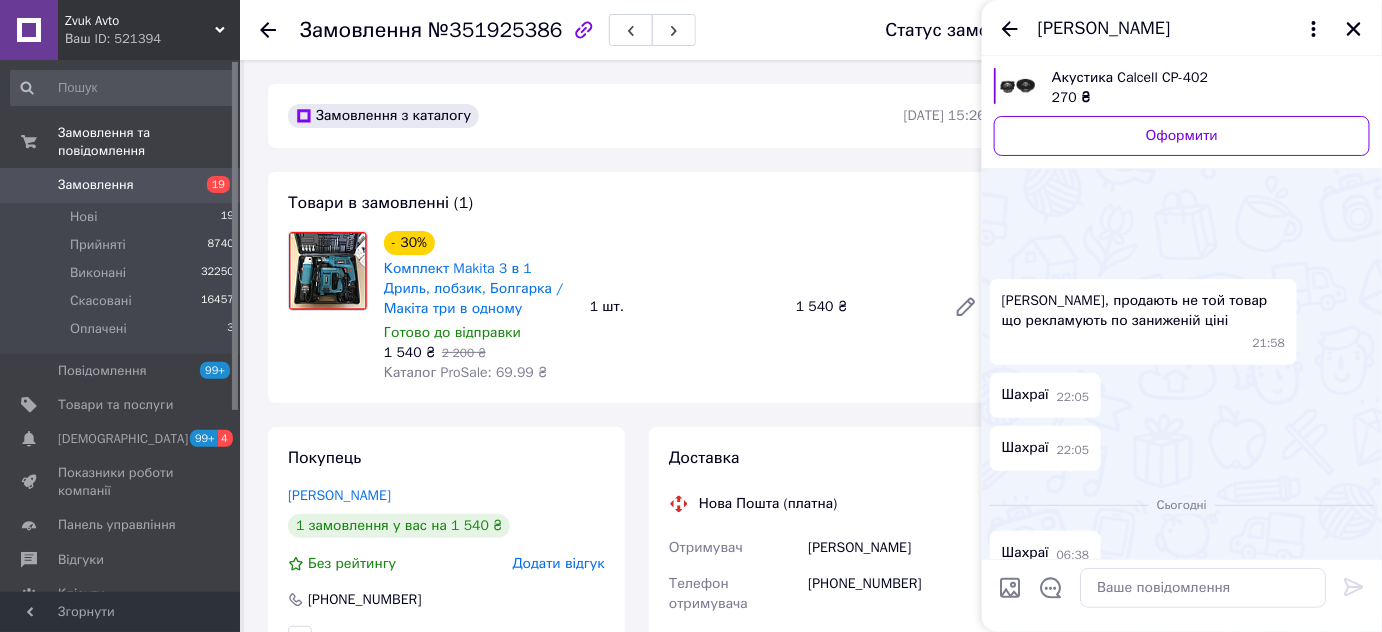 scroll, scrollTop: 152, scrollLeft: 0, axis: vertical 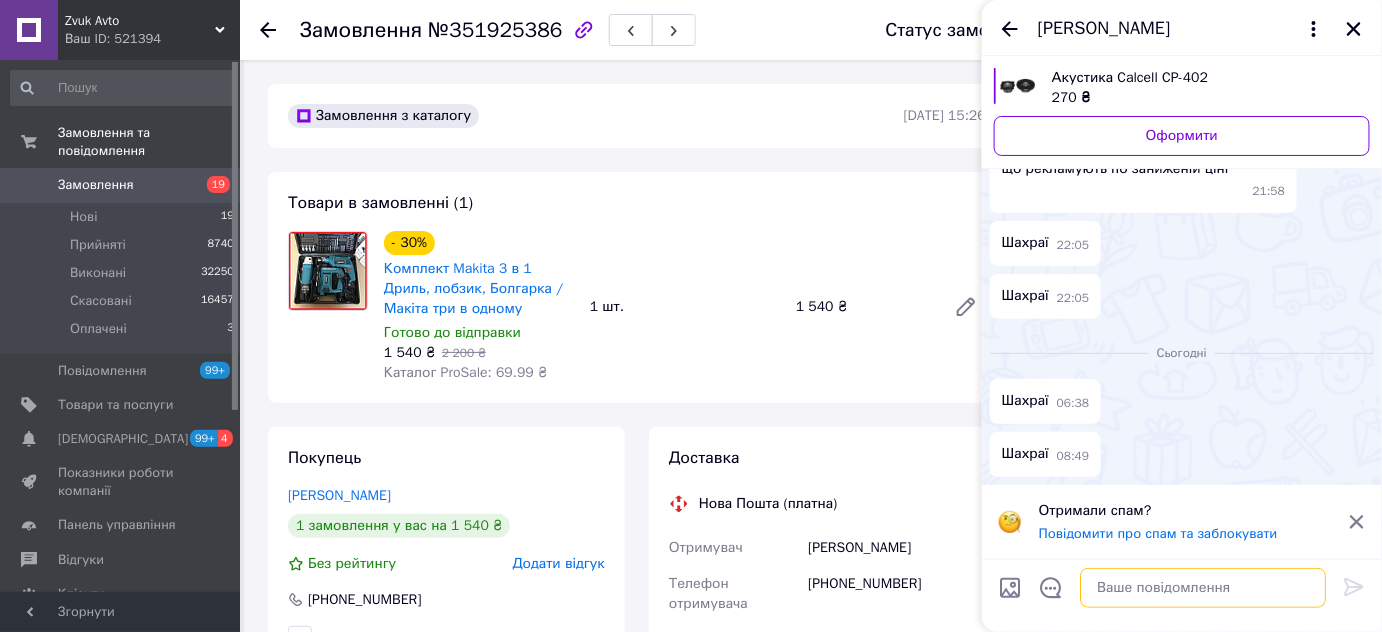 click at bounding box center [1203, 588] 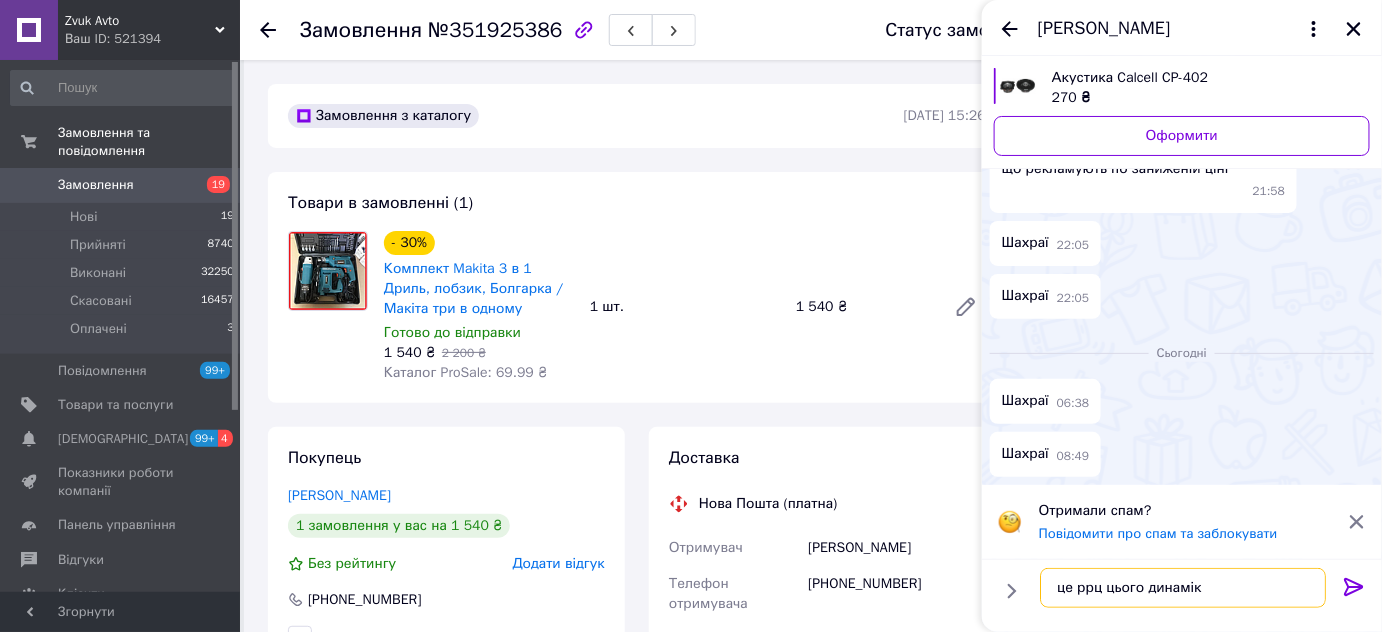 type on "це ррц цього динаміка" 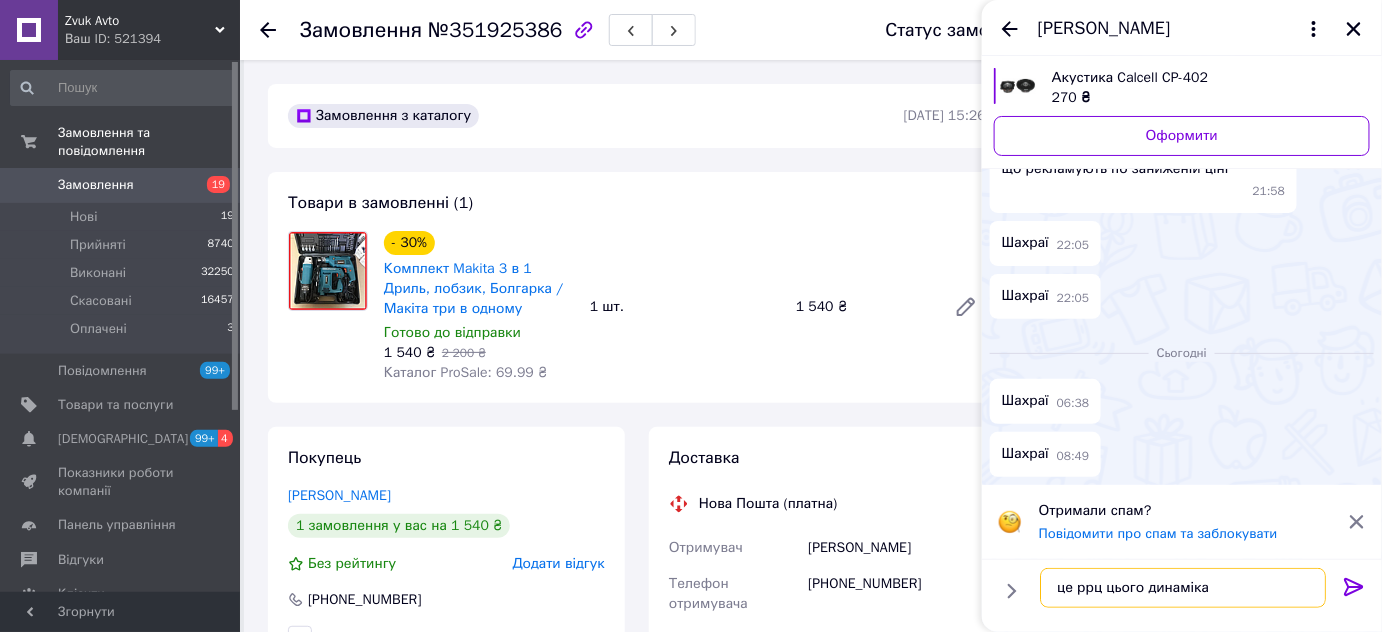 type 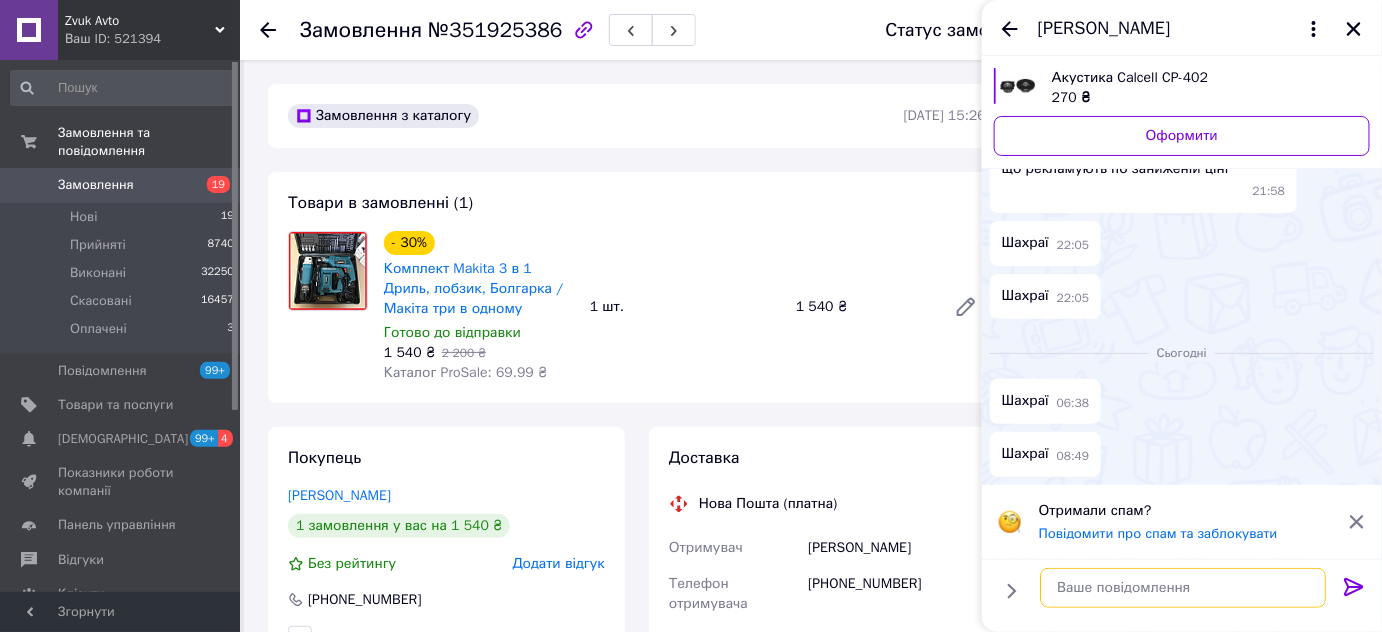 scroll, scrollTop: 80, scrollLeft: 0, axis: vertical 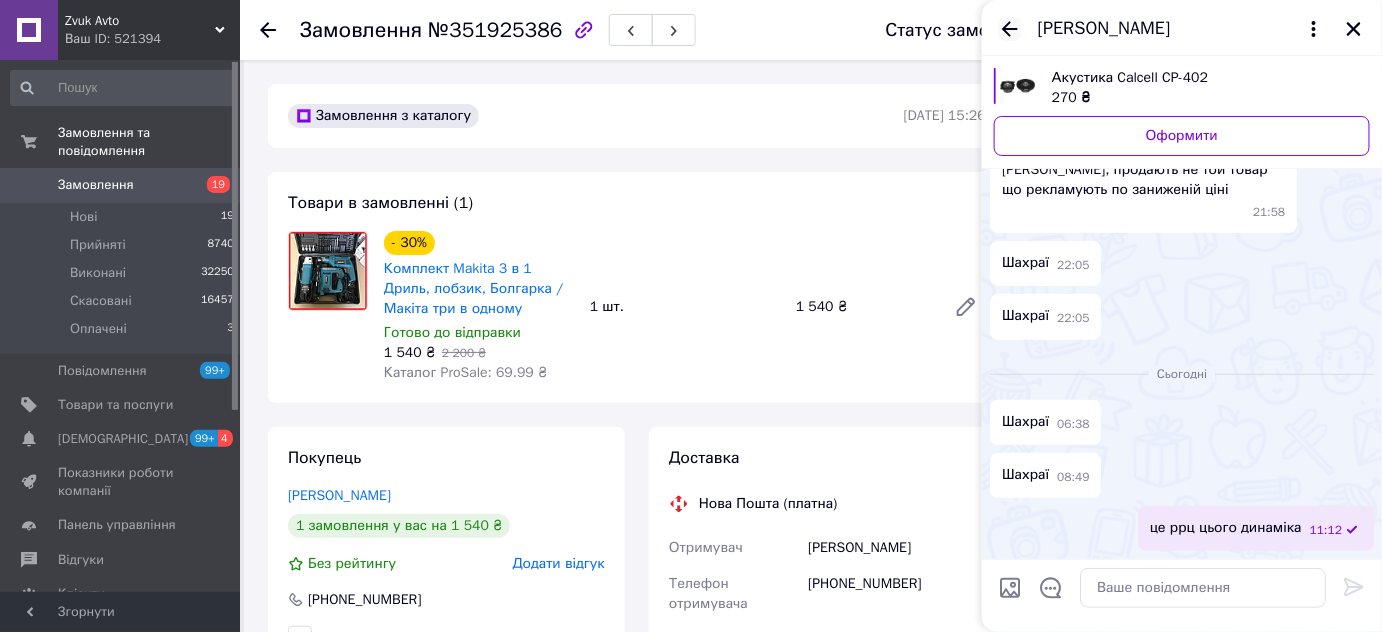 click 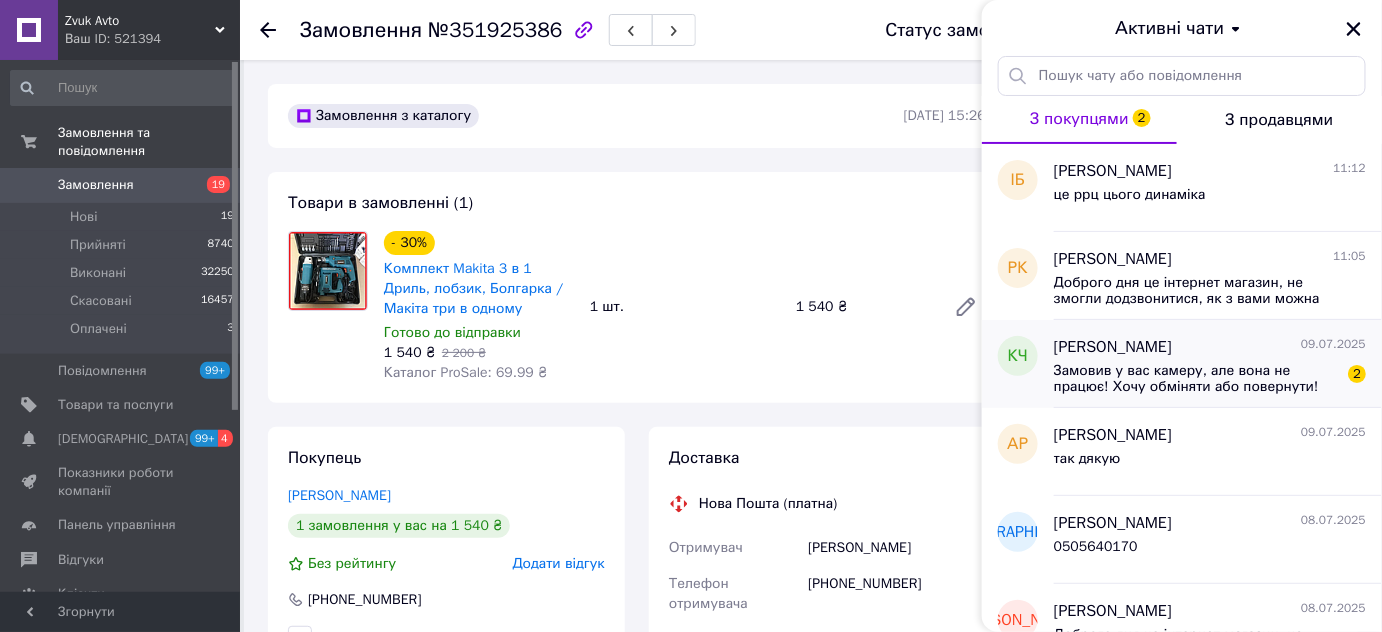 click on "Константин Чмырь" at bounding box center (1113, 347) 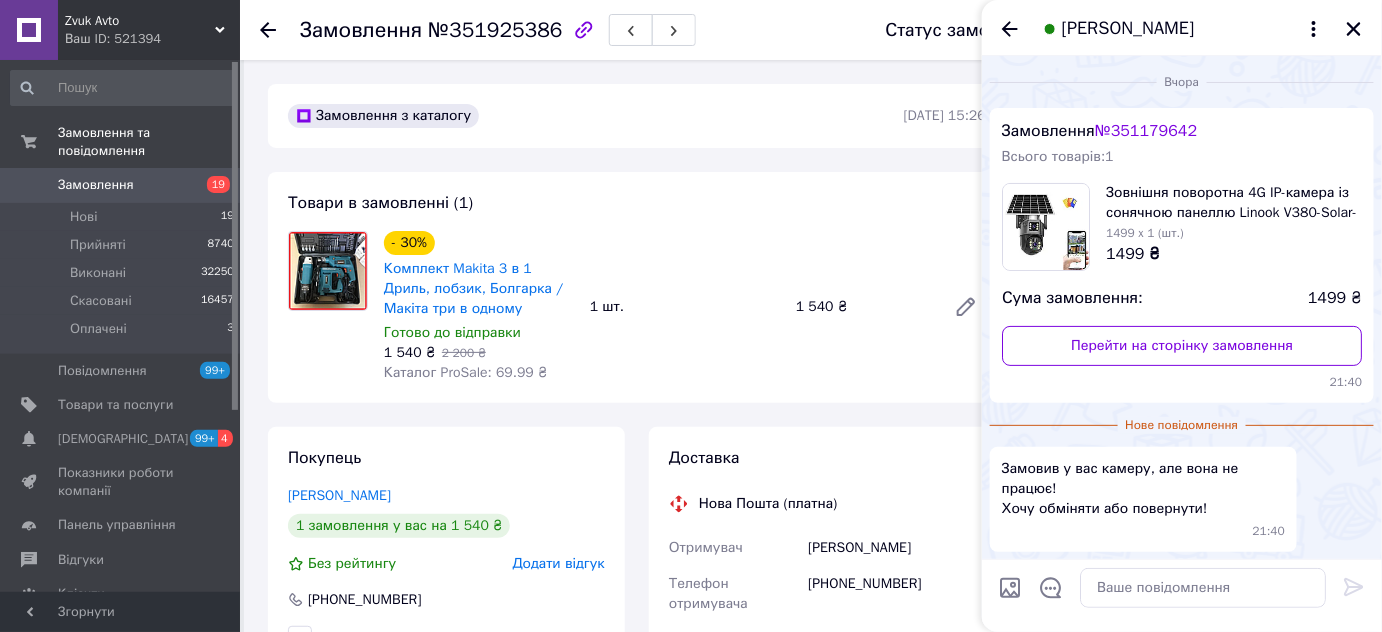 scroll, scrollTop: 54, scrollLeft: 0, axis: vertical 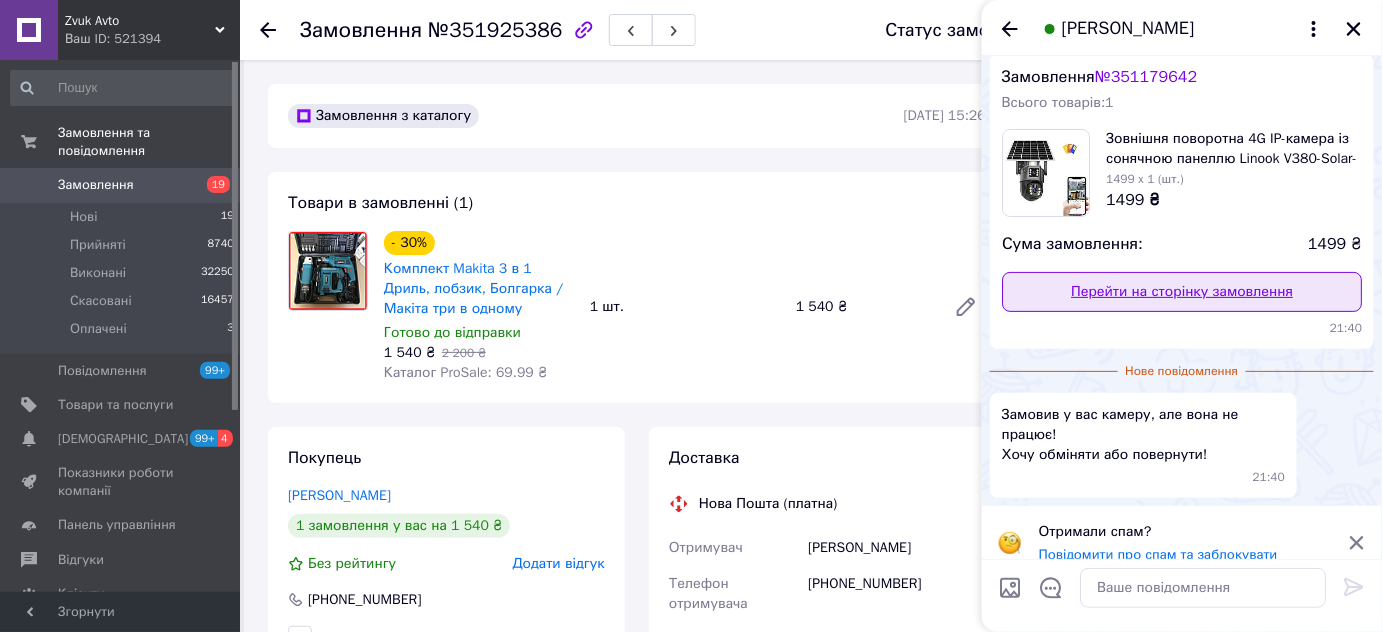 click on "Перейти на сторінку замовлення" at bounding box center (1182, 292) 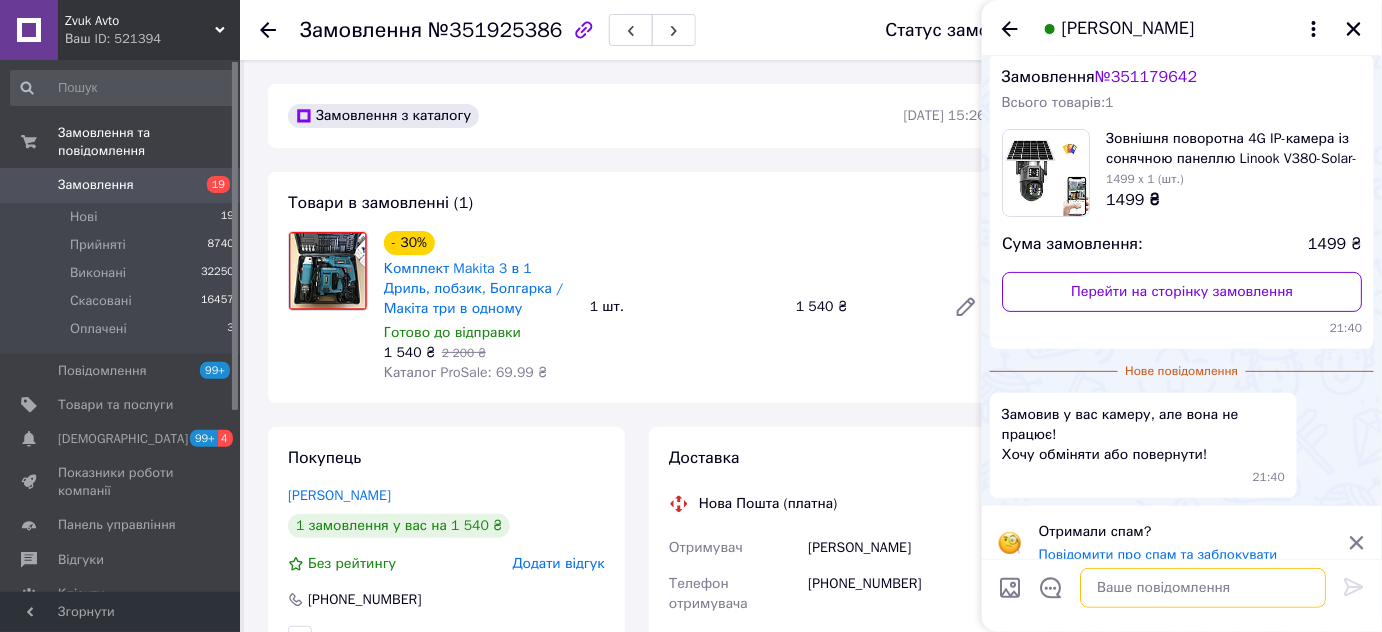 click at bounding box center [1203, 588] 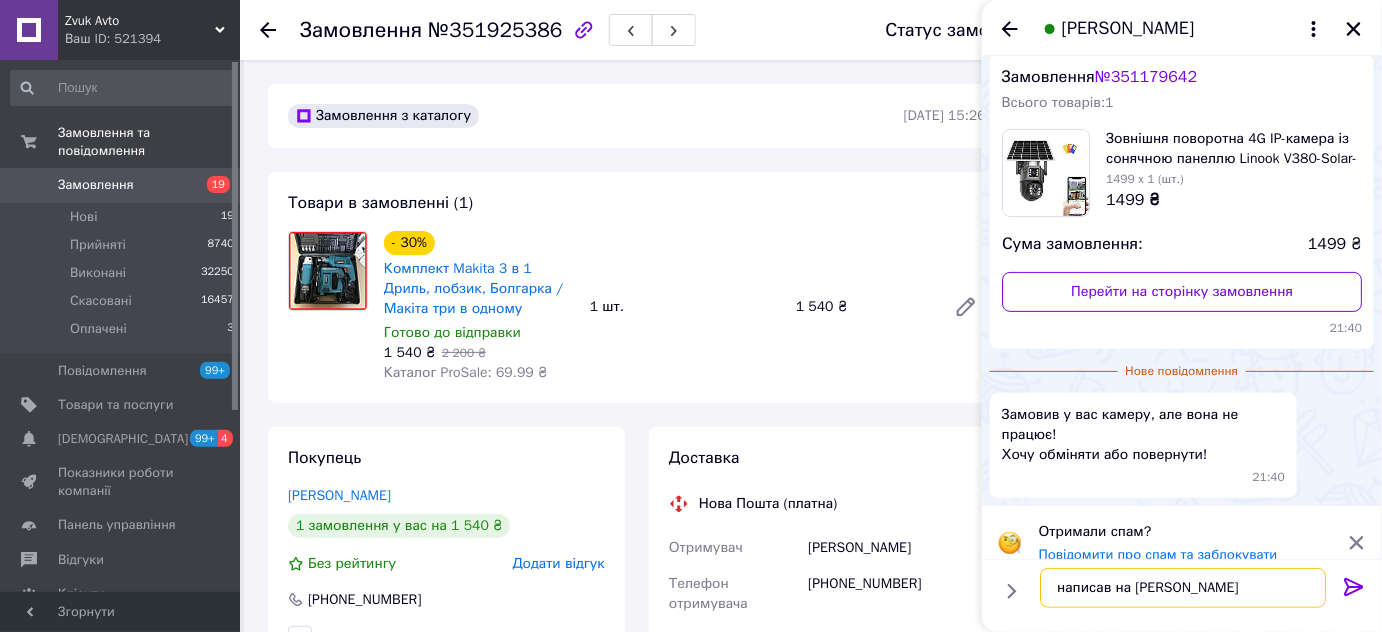 type on "написав на вайбер" 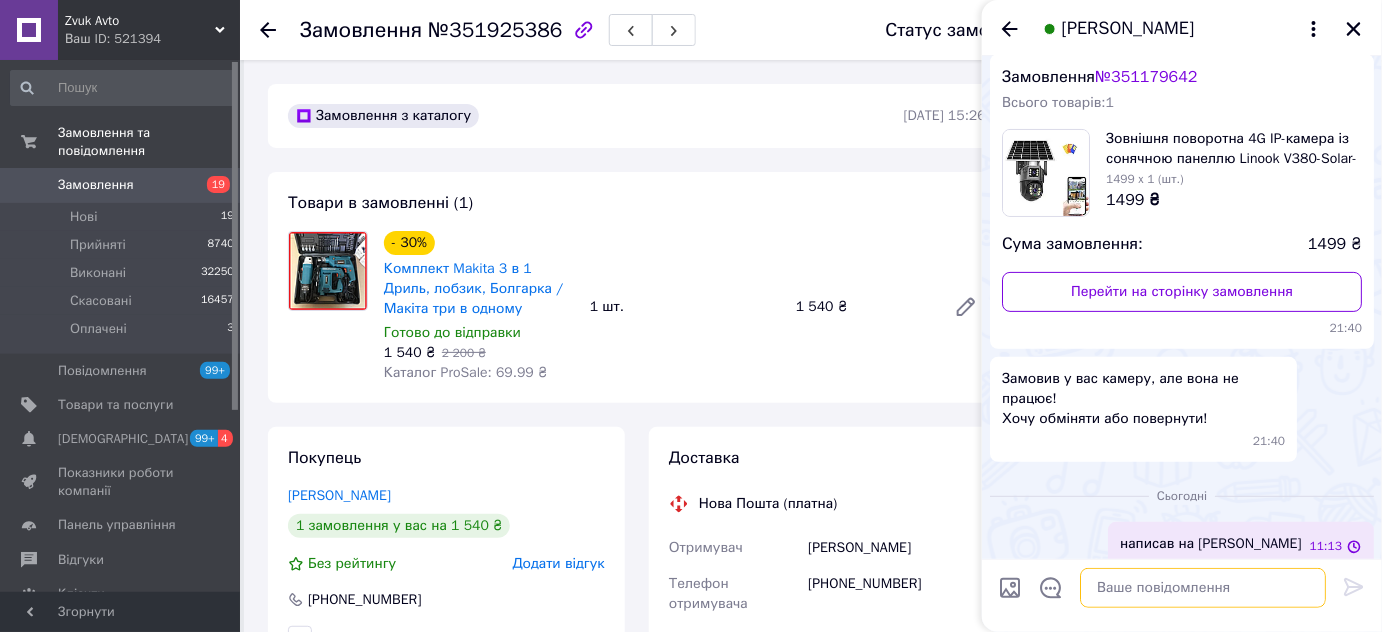 scroll, scrollTop: 49, scrollLeft: 0, axis: vertical 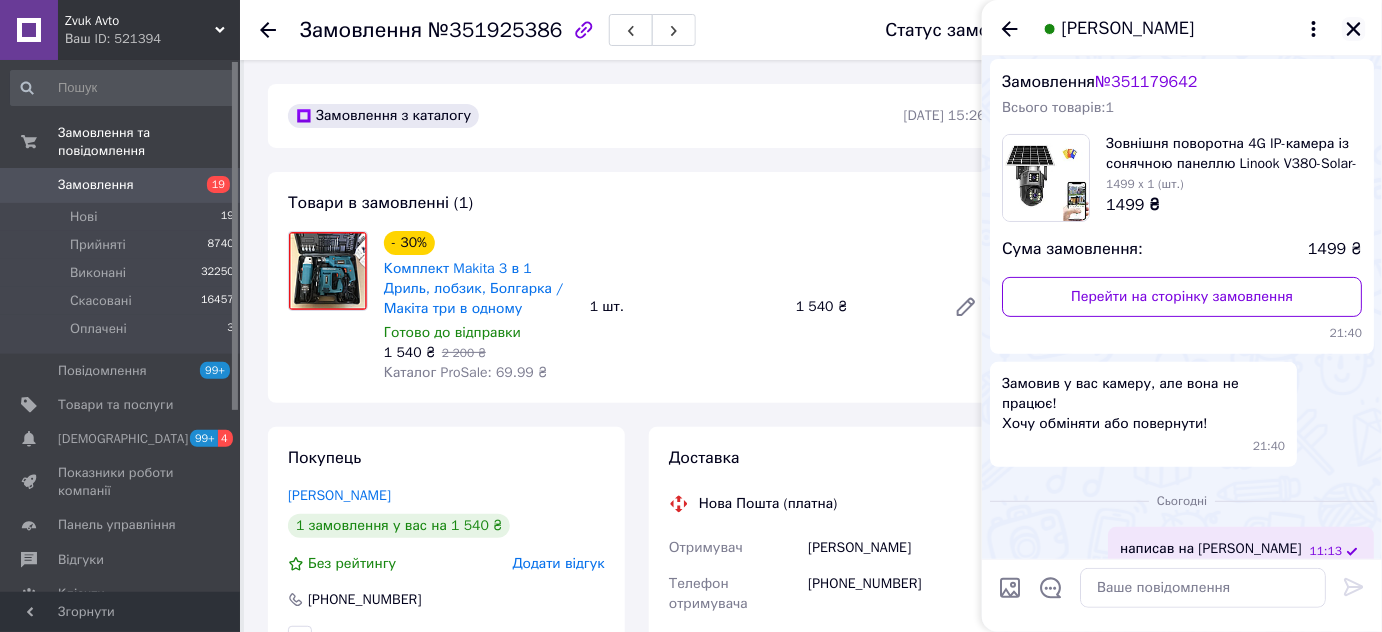 click 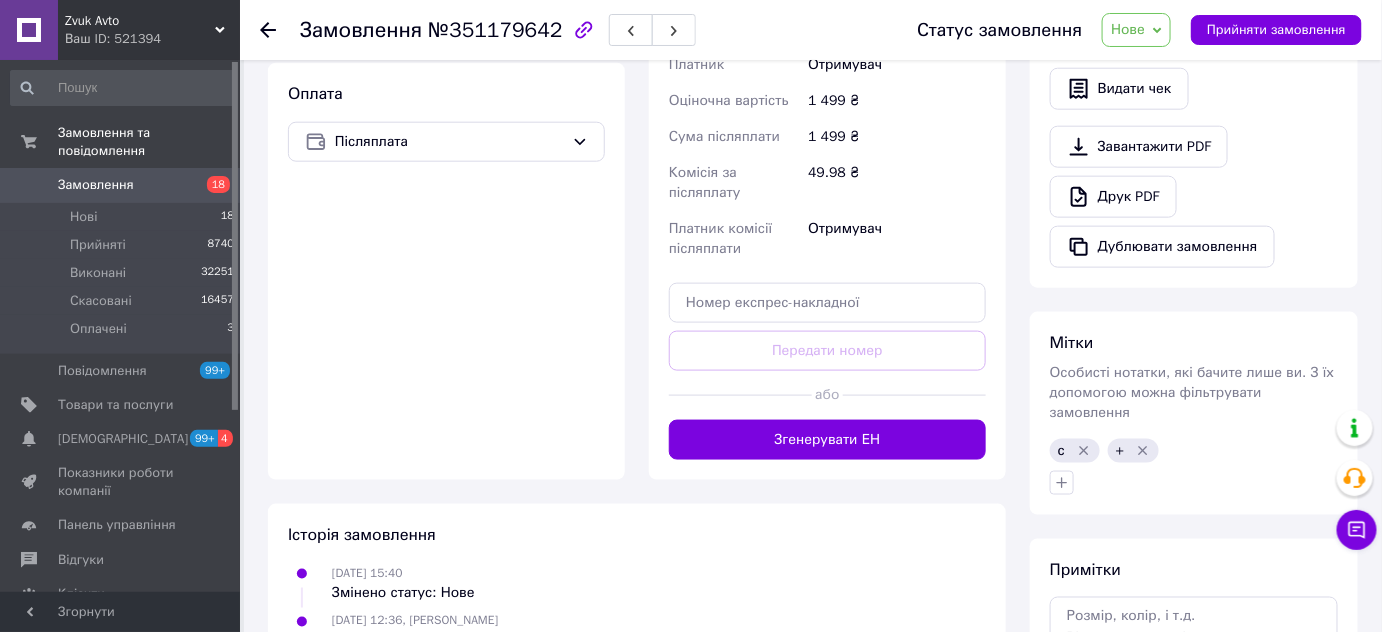 scroll, scrollTop: 466, scrollLeft: 0, axis: vertical 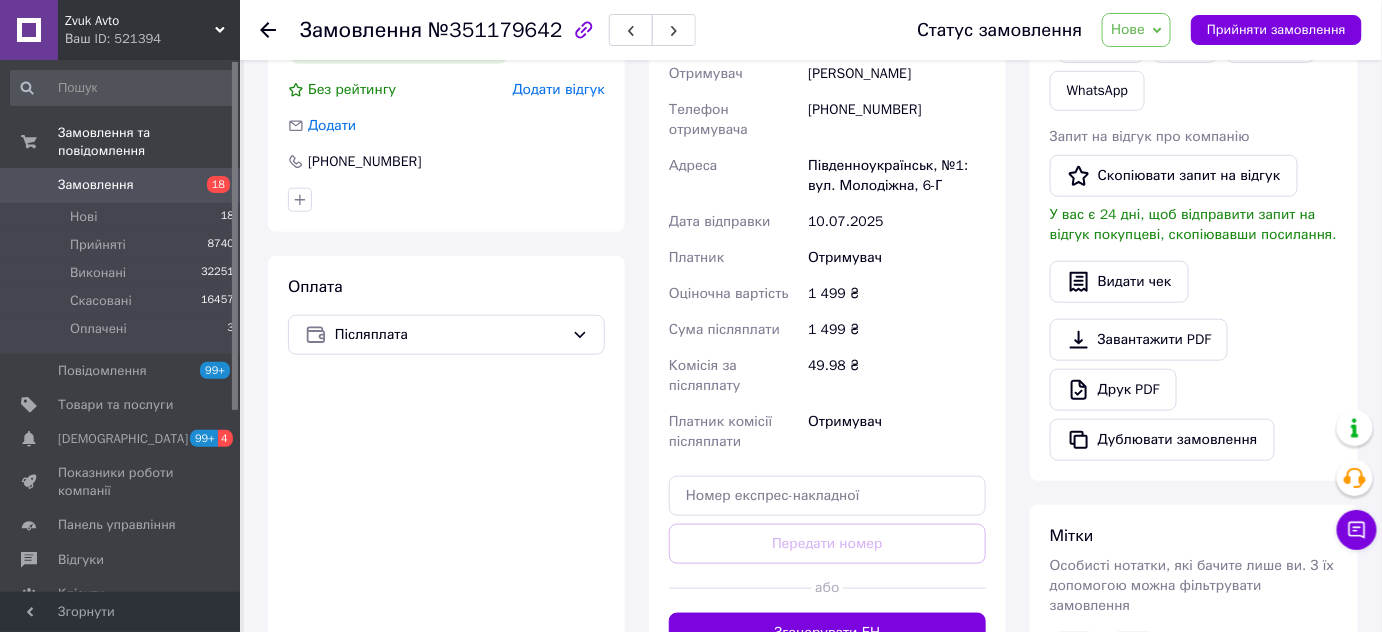 click on "[PHONE_NUMBER]" at bounding box center [897, 120] 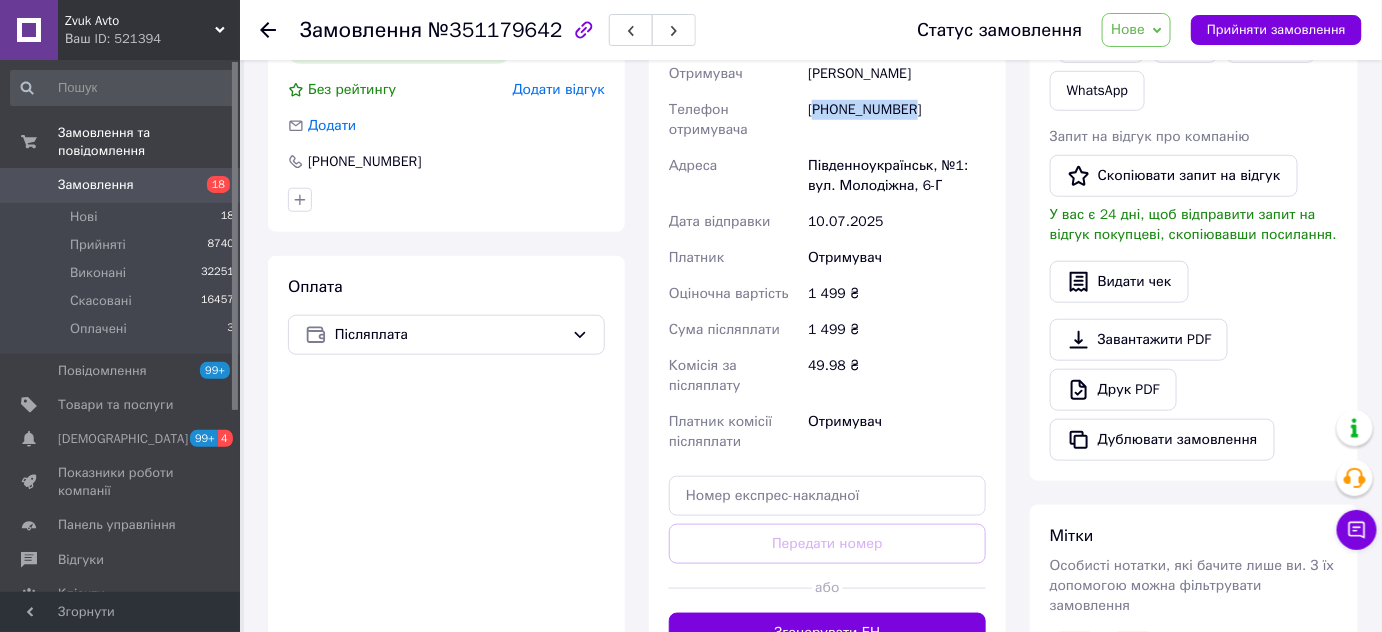 click on "[PHONE_NUMBER]" at bounding box center [897, 120] 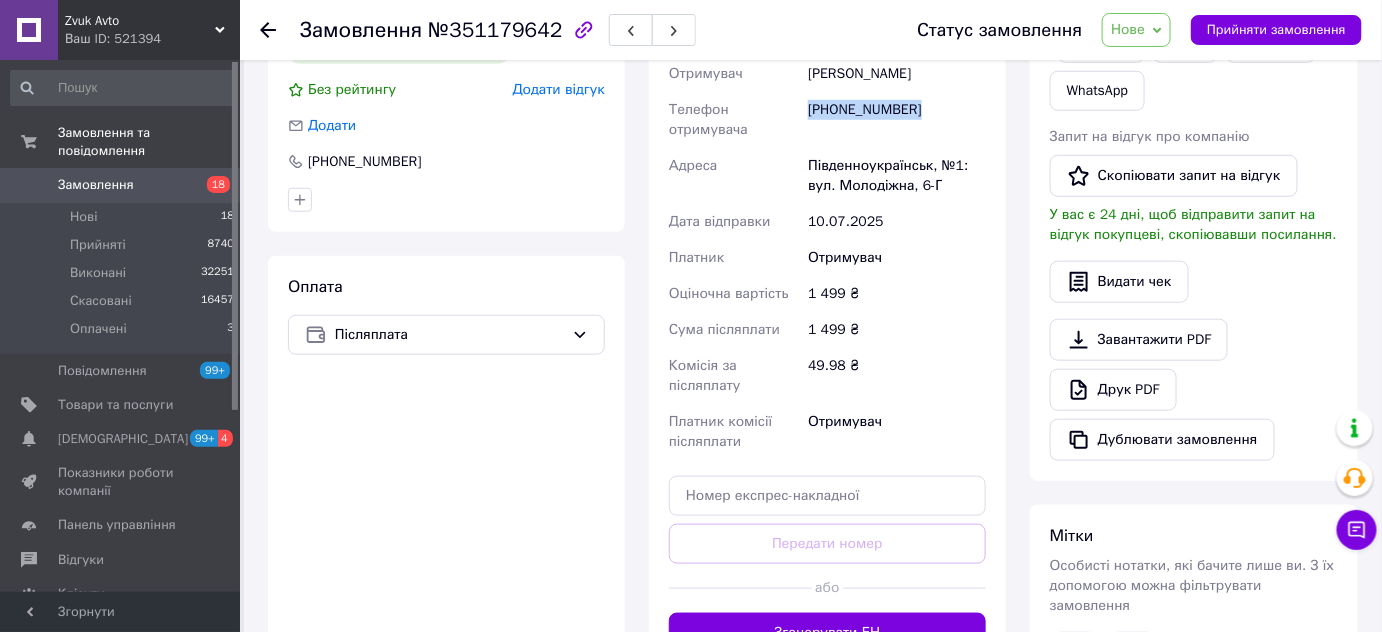copy on "[PHONE_NUMBER]" 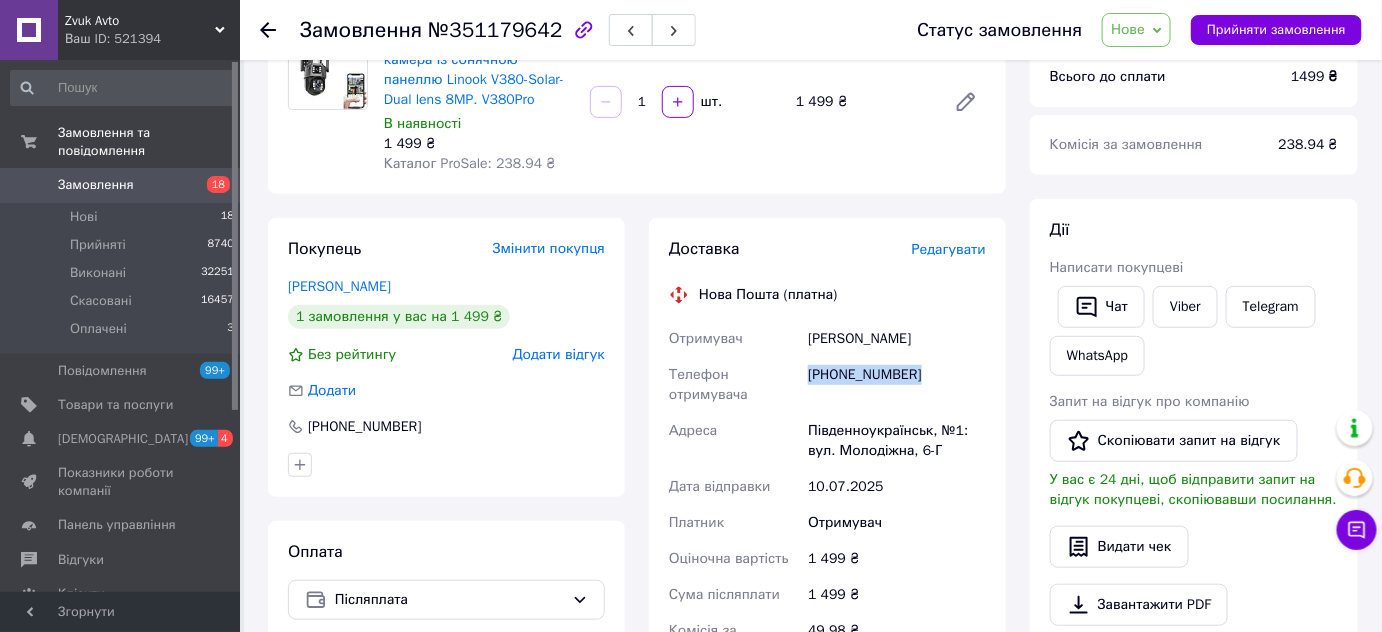 scroll, scrollTop: 194, scrollLeft: 0, axis: vertical 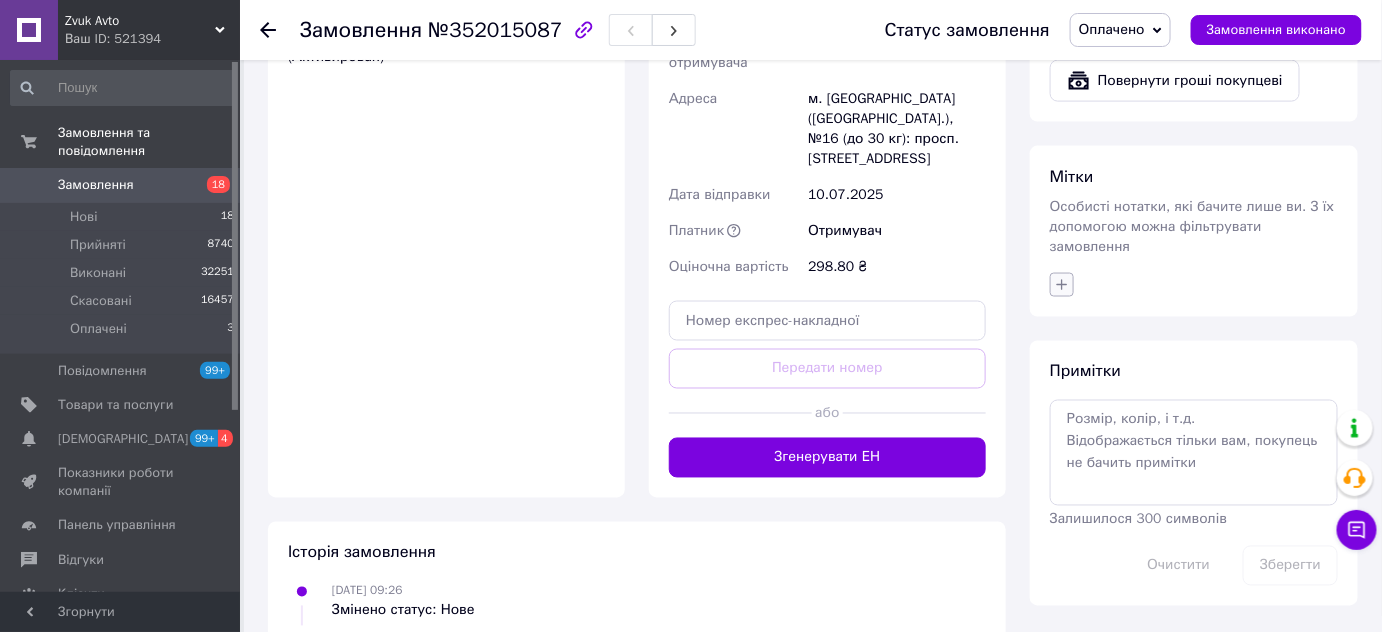 click 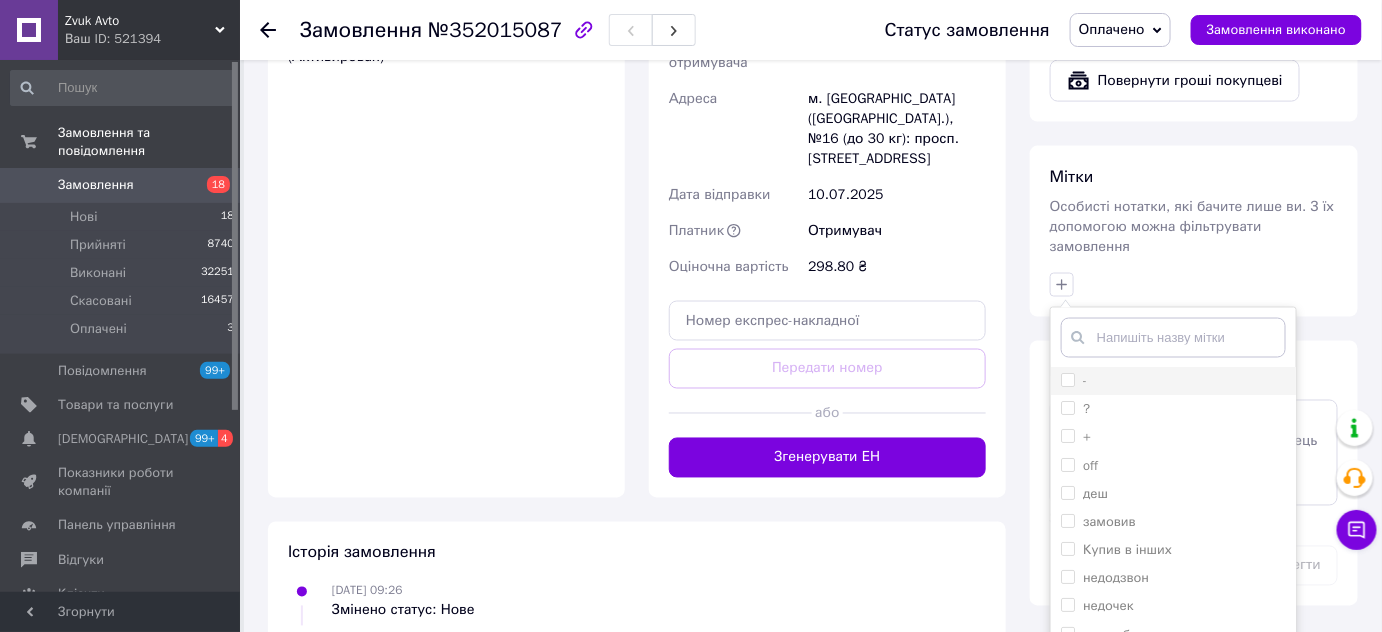 click on "-" at bounding box center [1085, 381] 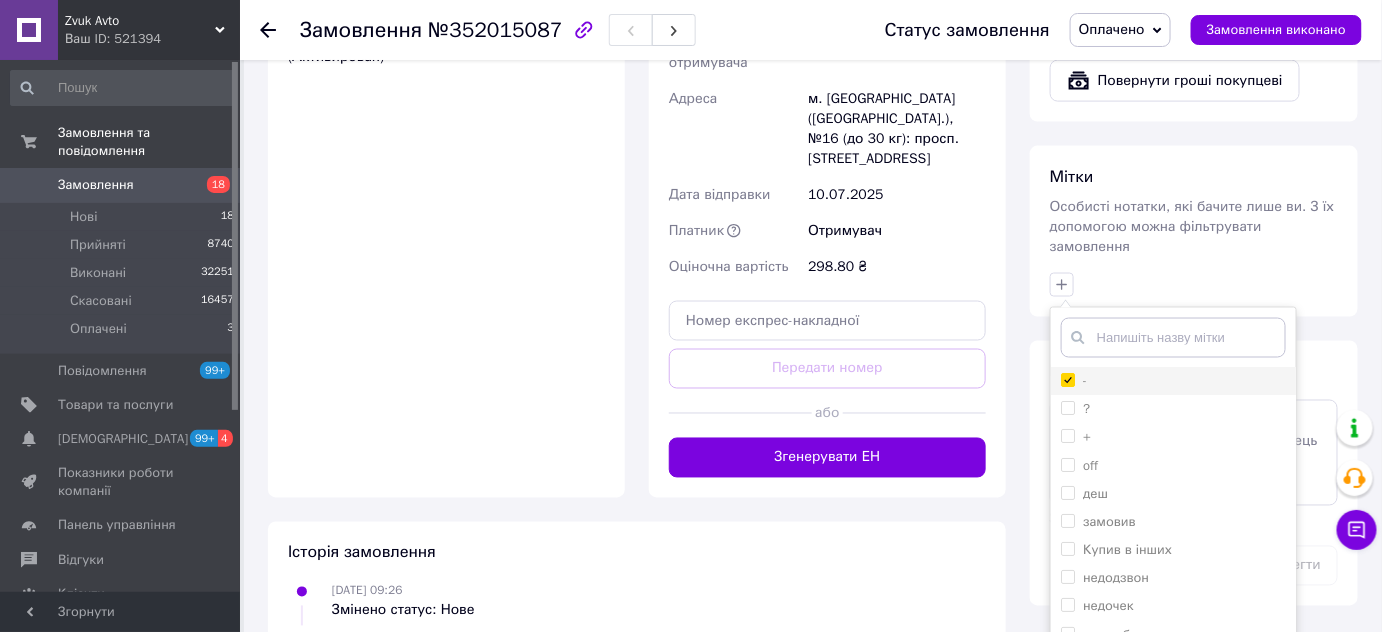 checkbox on "true" 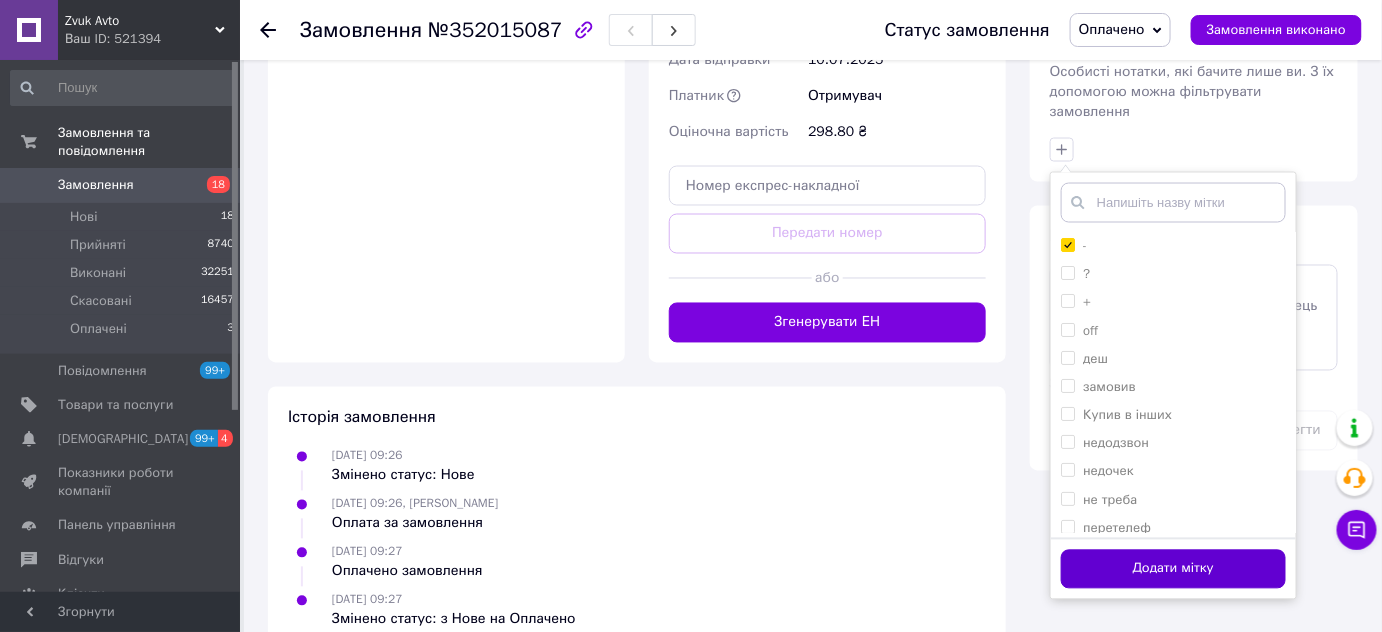 click on "Додати мітку" at bounding box center [1173, 569] 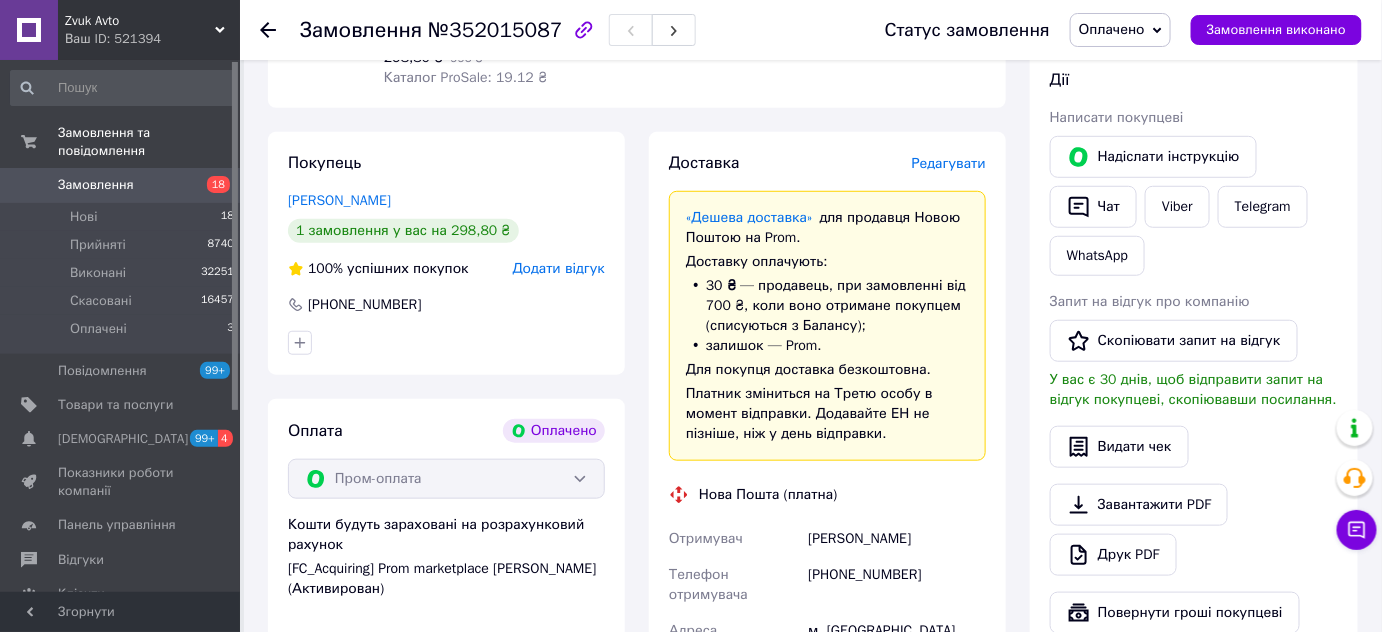 scroll, scrollTop: 272, scrollLeft: 0, axis: vertical 